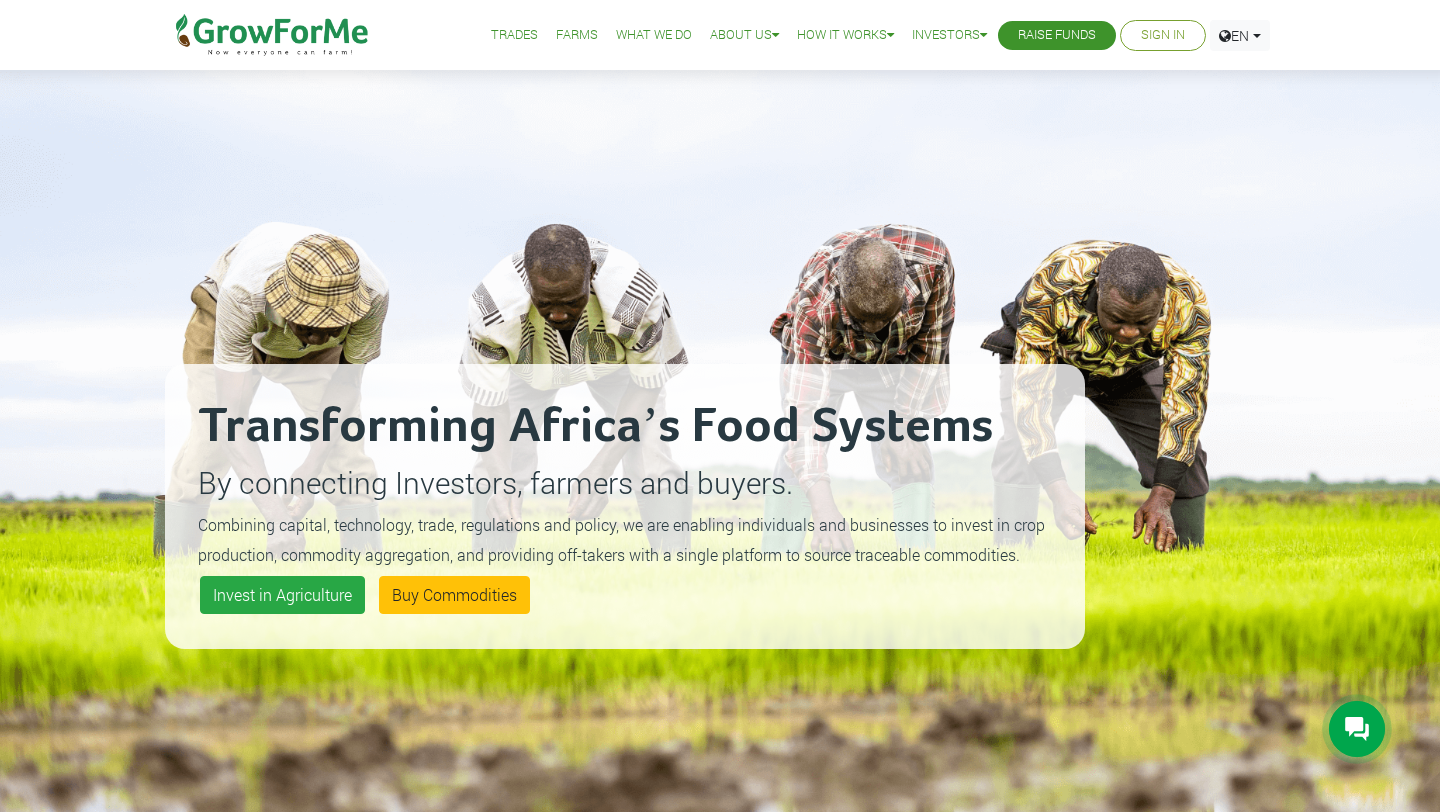 scroll, scrollTop: 0, scrollLeft: 0, axis: both 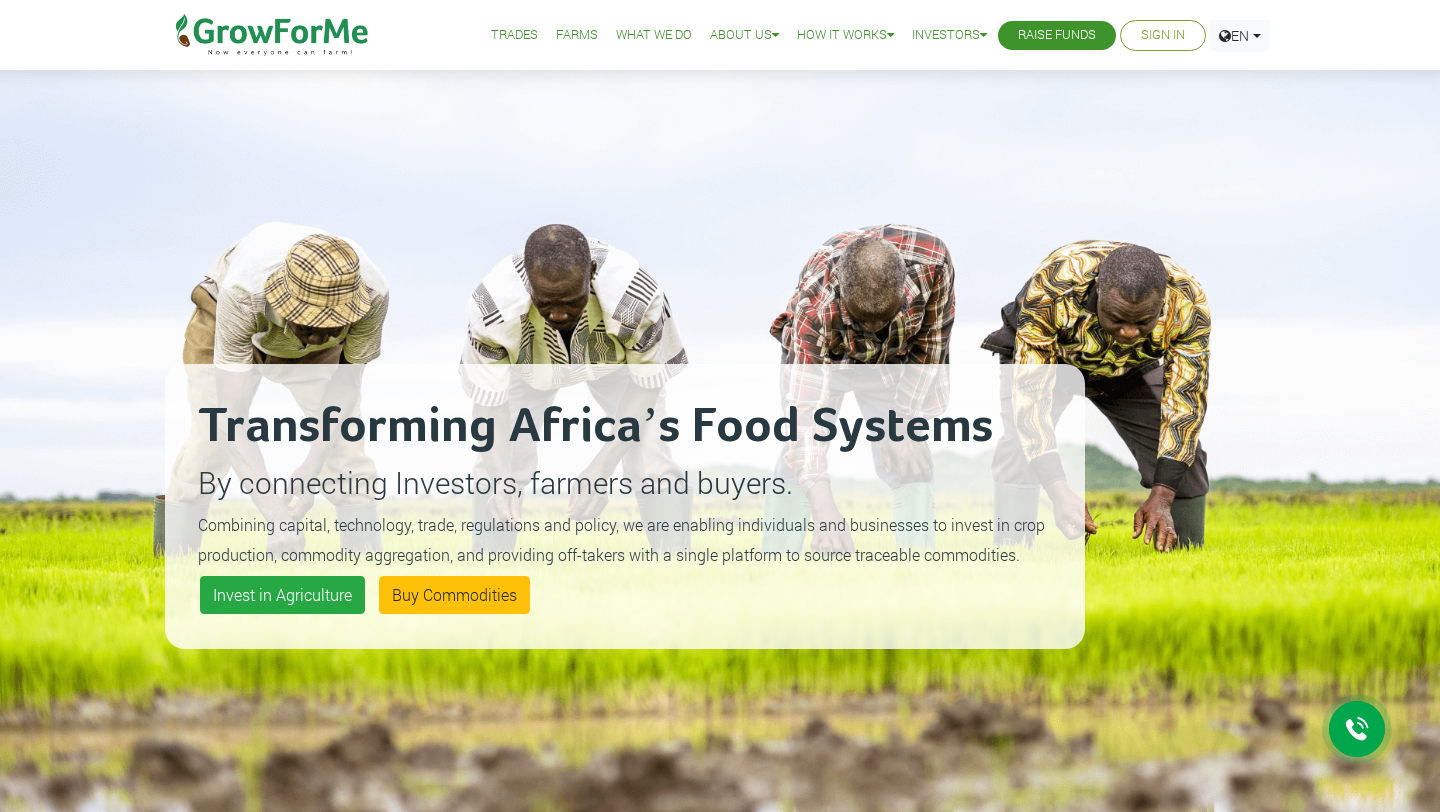 click on "Sign In" at bounding box center [1163, 35] 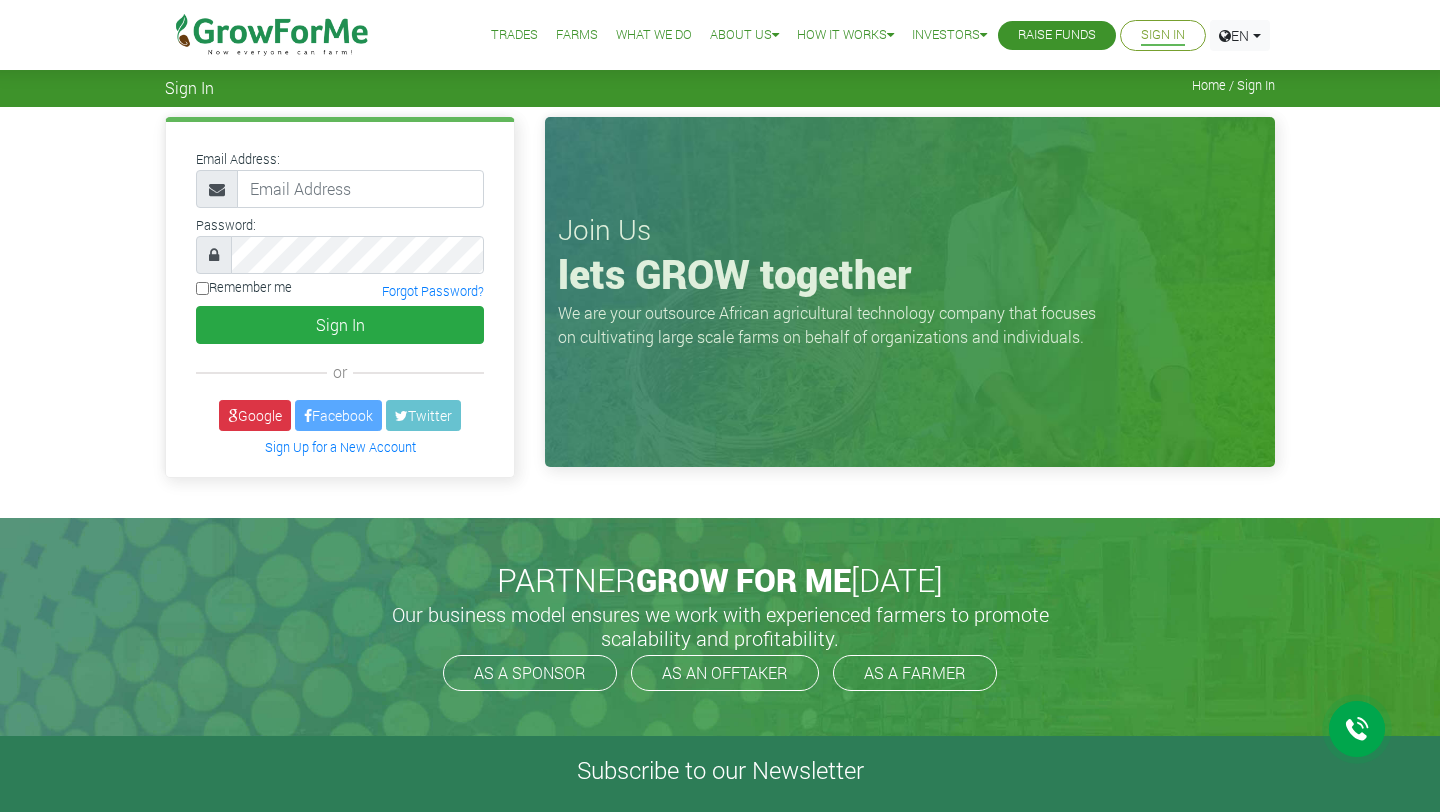 scroll, scrollTop: 0, scrollLeft: 0, axis: both 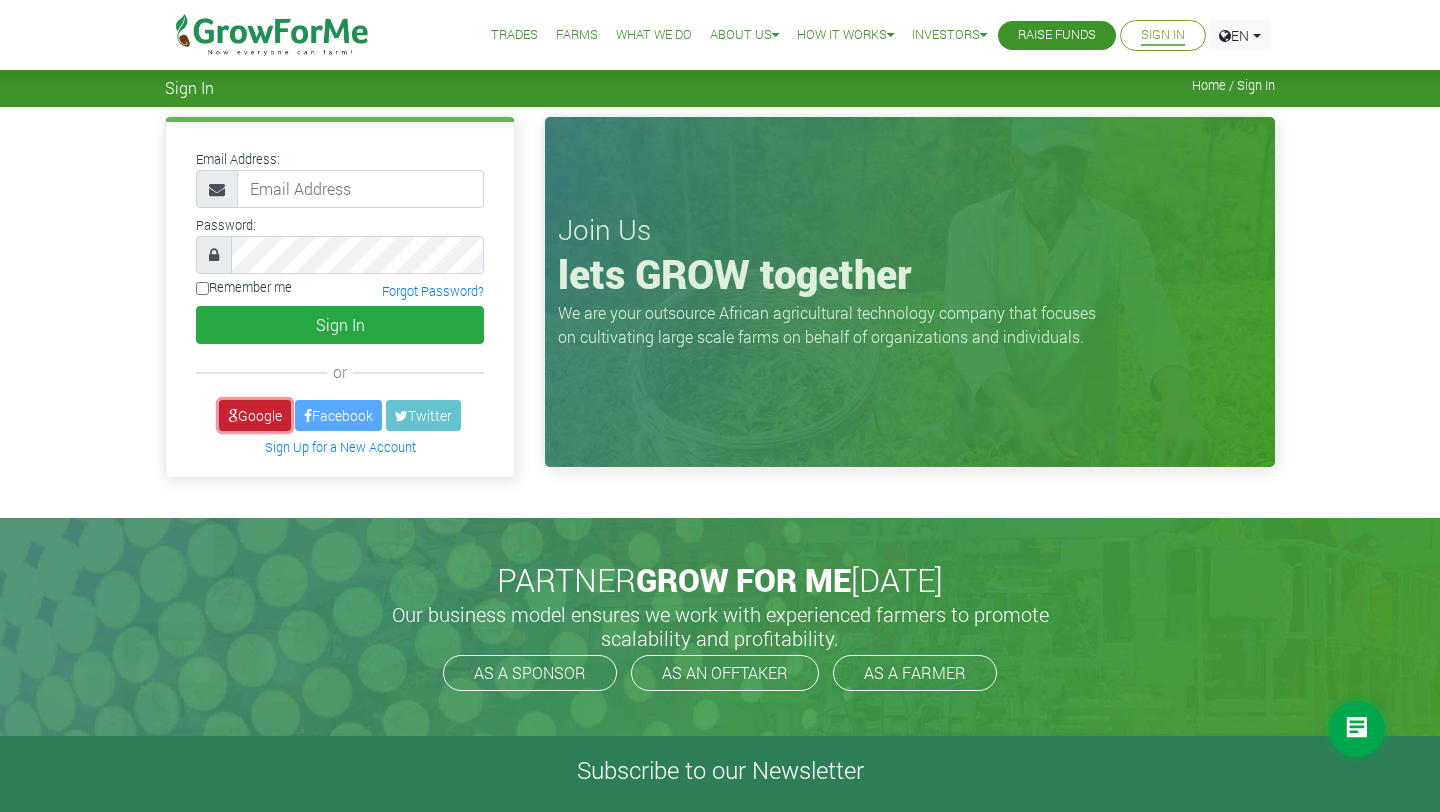 click at bounding box center (233, 416) 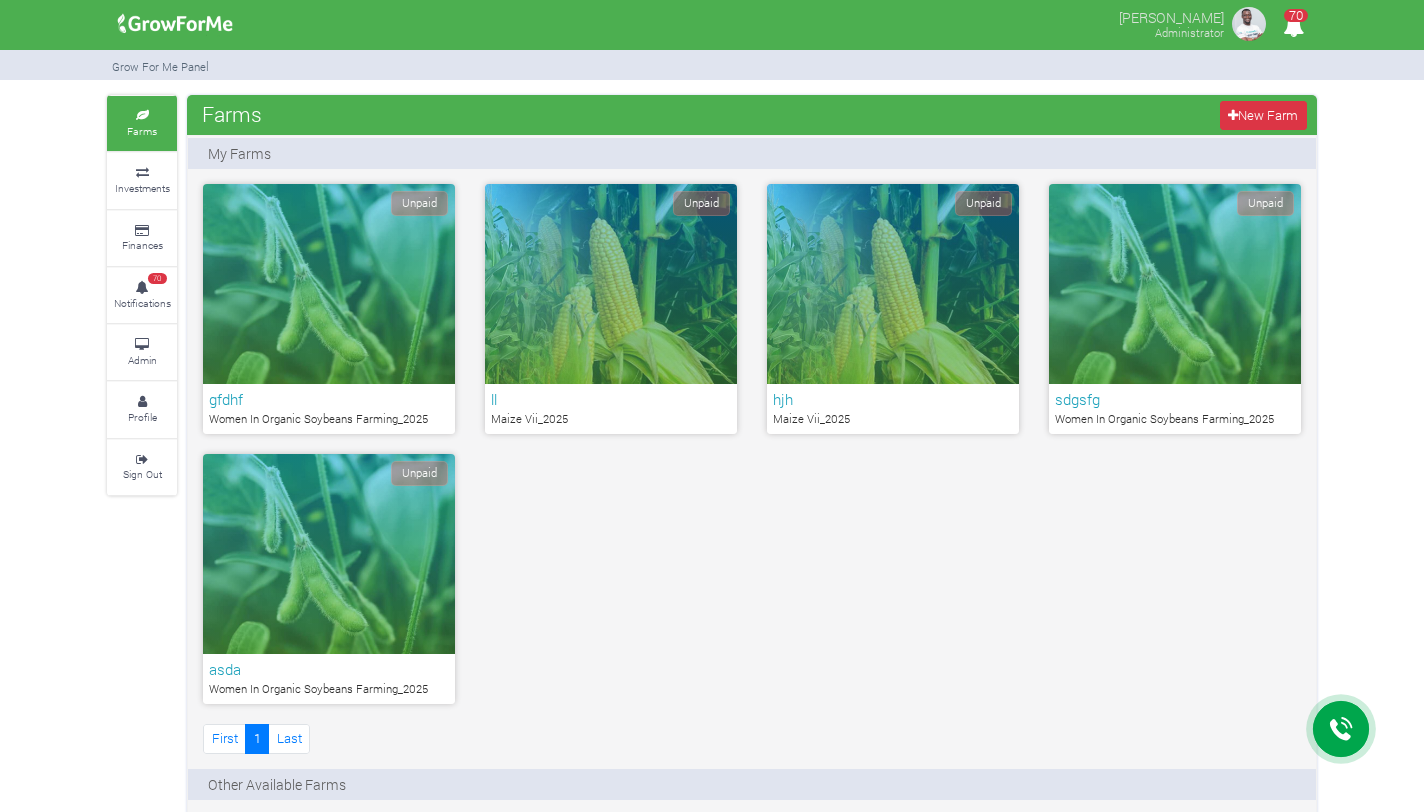 scroll, scrollTop: 0, scrollLeft: 0, axis: both 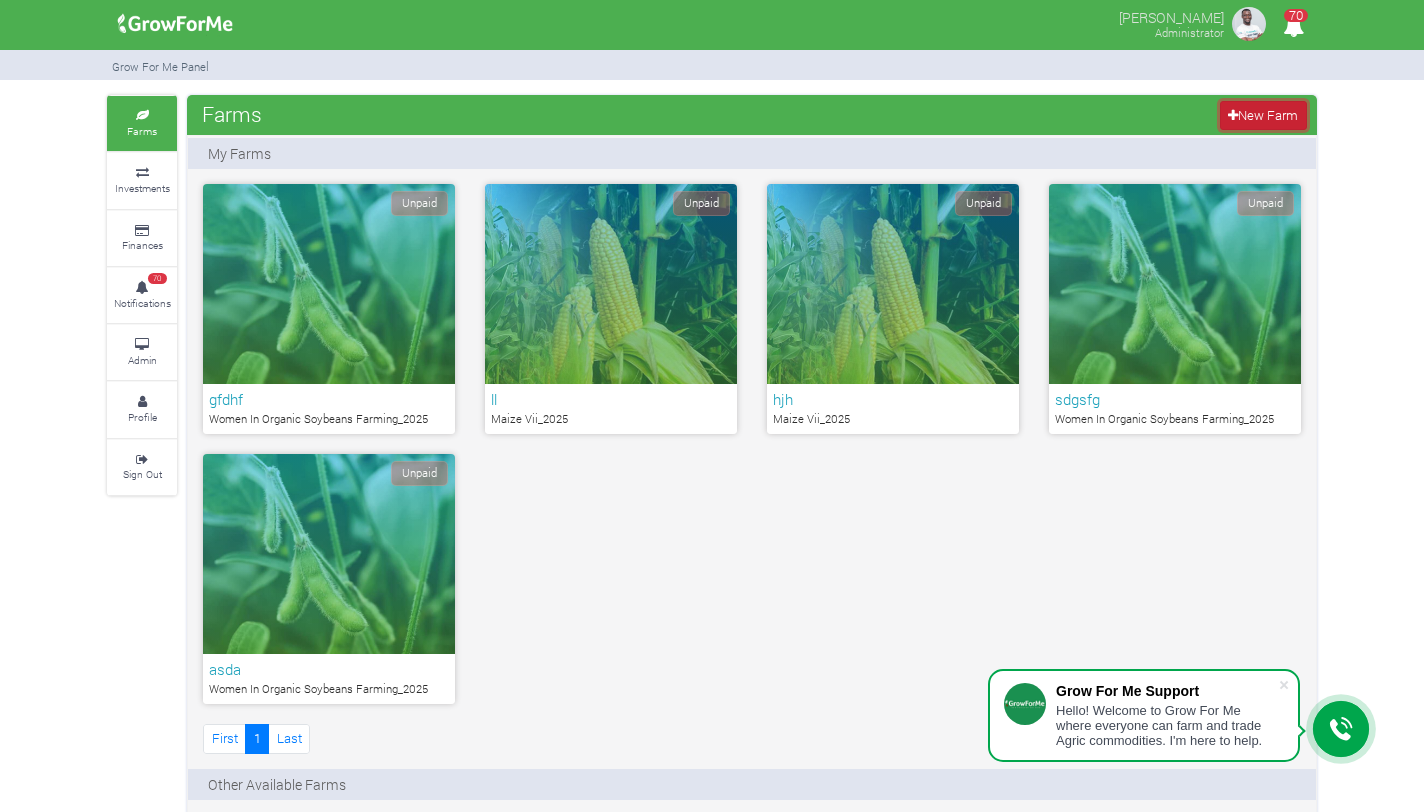 click on "New Farm" at bounding box center (1263, 115) 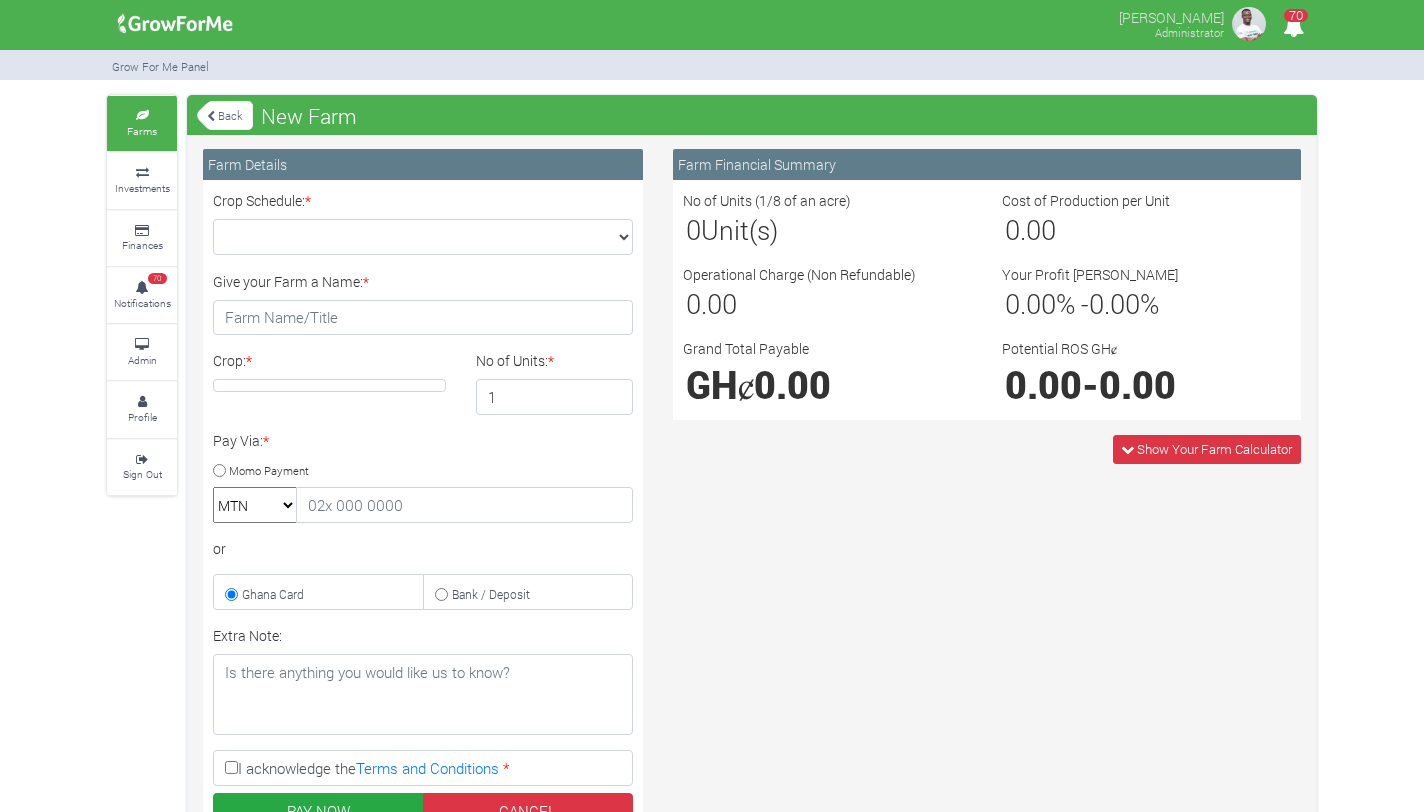scroll, scrollTop: 0, scrollLeft: 0, axis: both 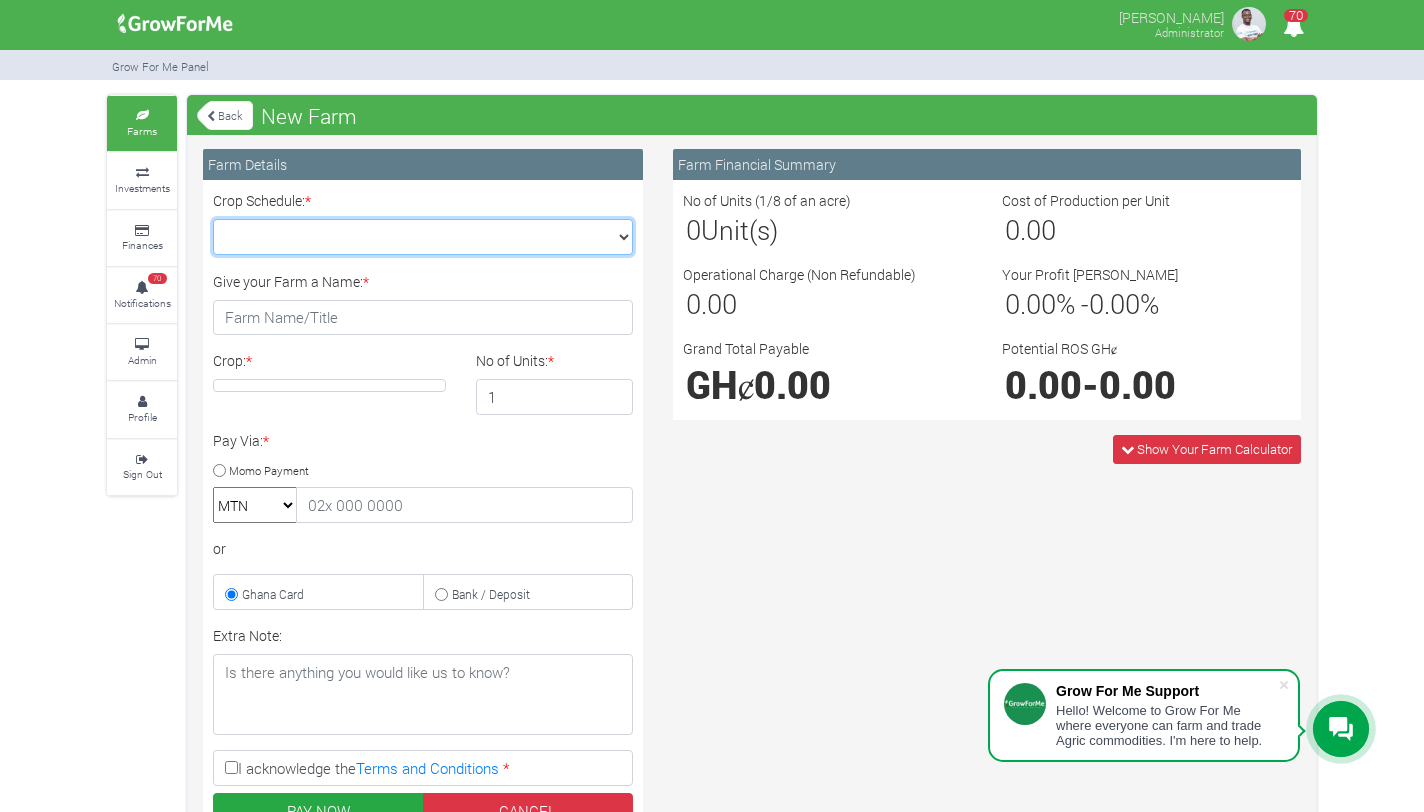 click on "Crop Schedule:  *" at bounding box center (423, 237) 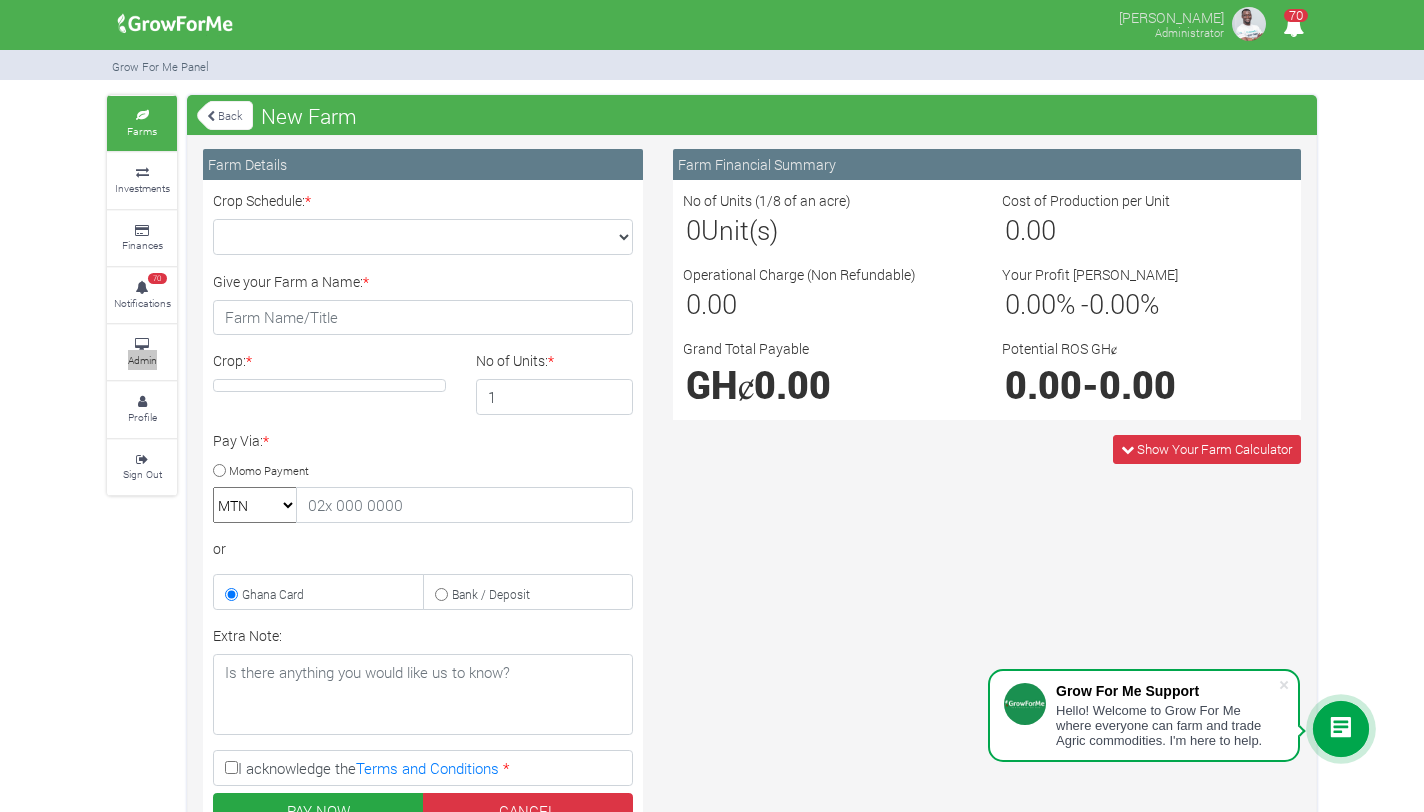 drag, startPoint x: 152, startPoint y: 348, endPoint x: 1169, endPoint y: 0, distance: 1074.8921 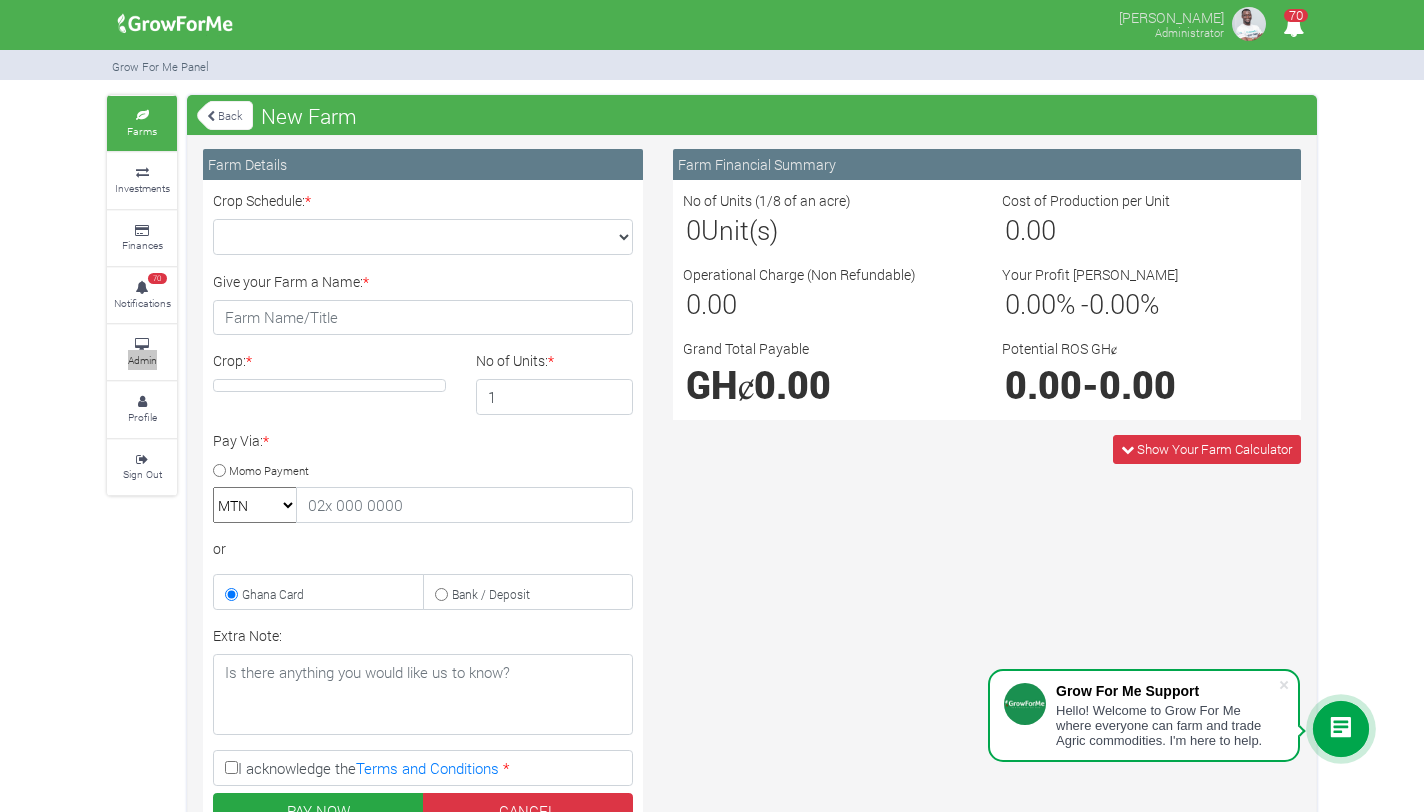 click on "Nana Prempeh
Administrator
70" at bounding box center [712, 406] 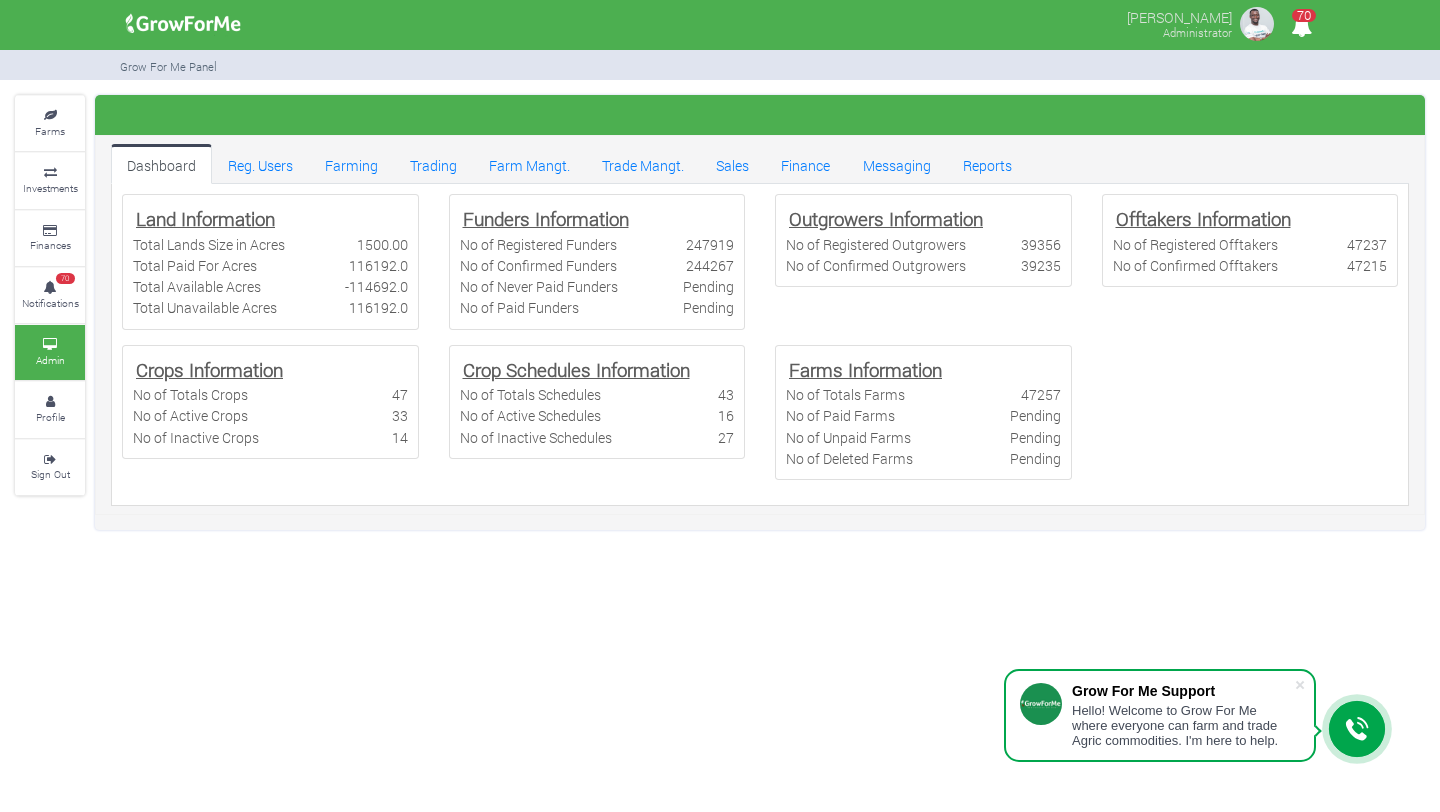 scroll, scrollTop: 0, scrollLeft: 0, axis: both 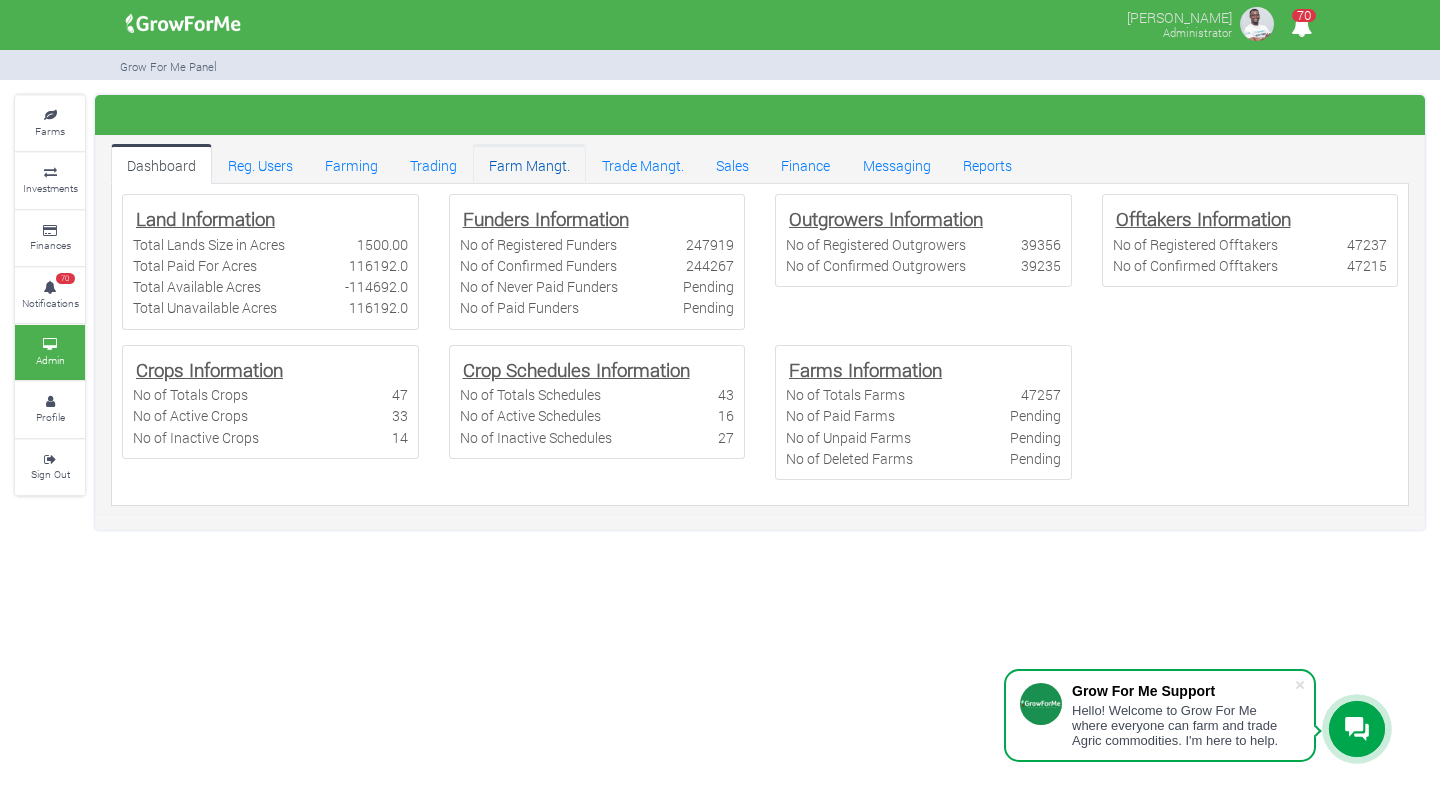 click on "Farm Mangt." at bounding box center (529, 164) 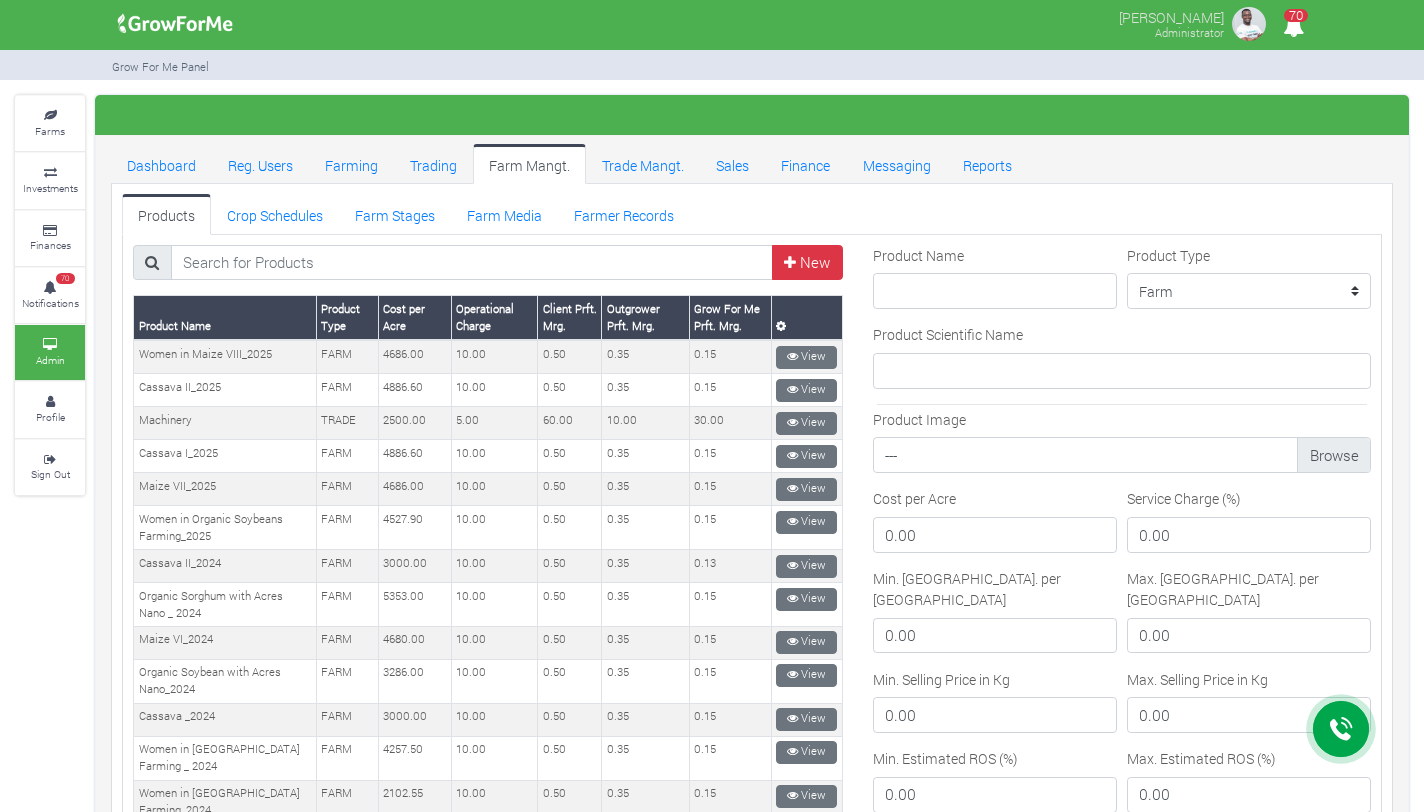 scroll, scrollTop: 0, scrollLeft: 0, axis: both 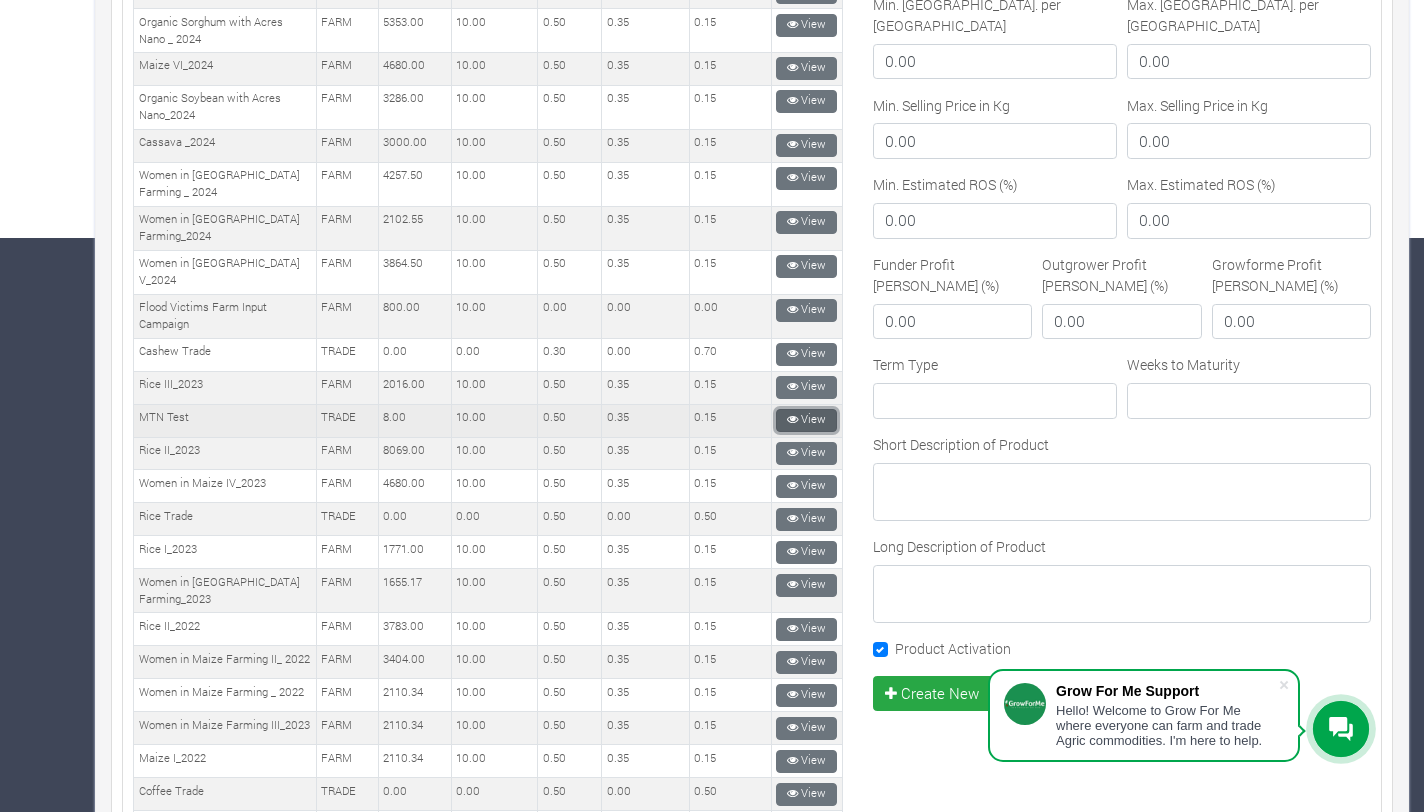 click on "View" at bounding box center (806, 420) 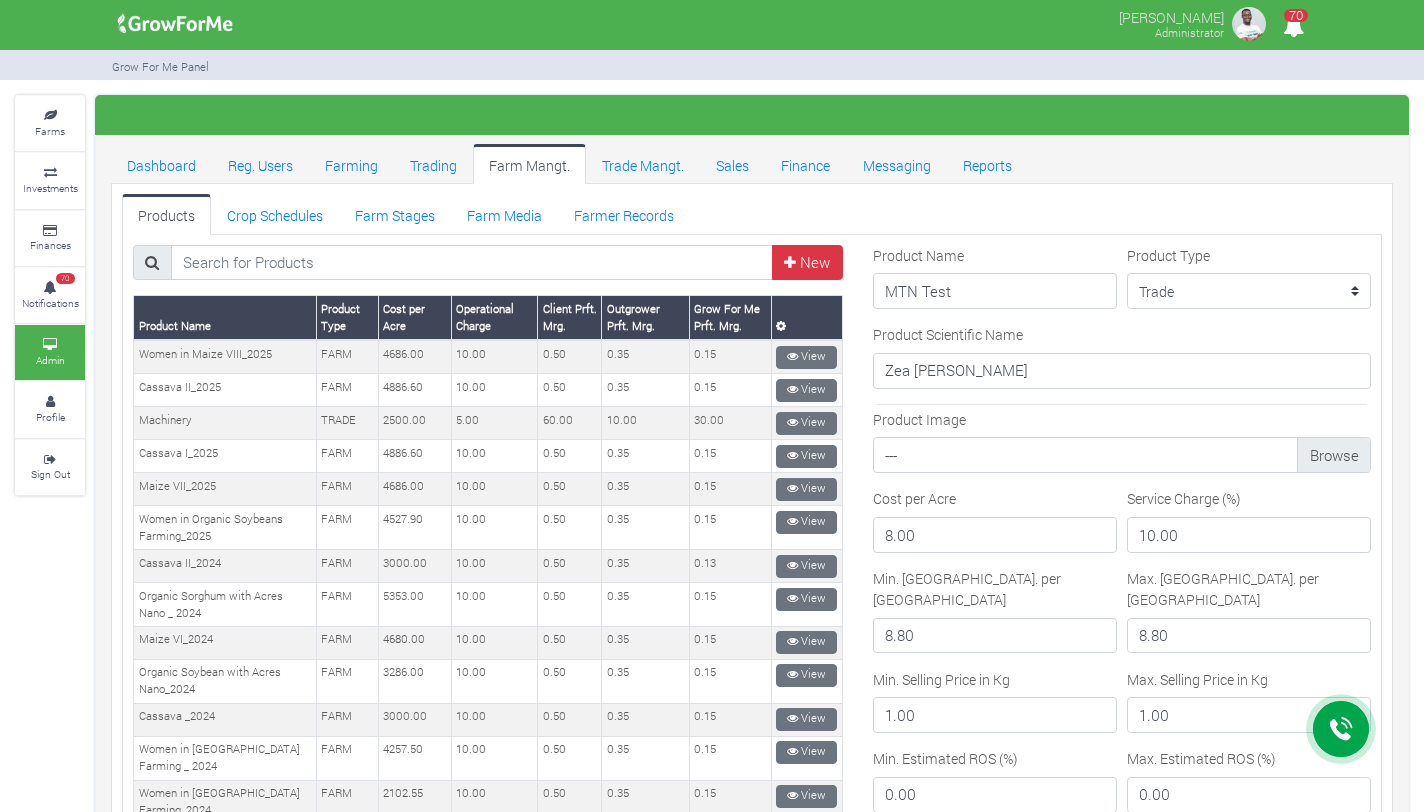scroll, scrollTop: 0, scrollLeft: 0, axis: both 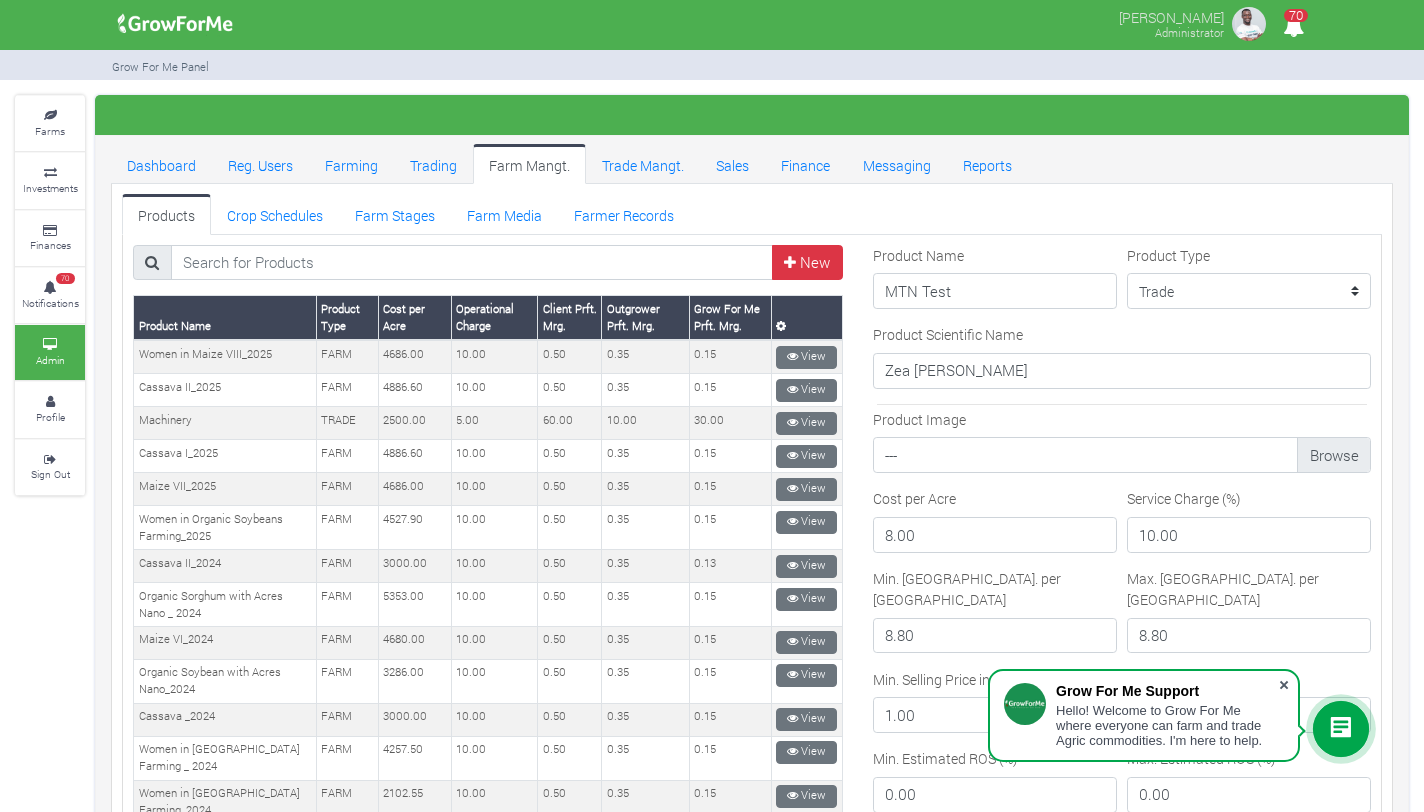 click at bounding box center (1284, 685) 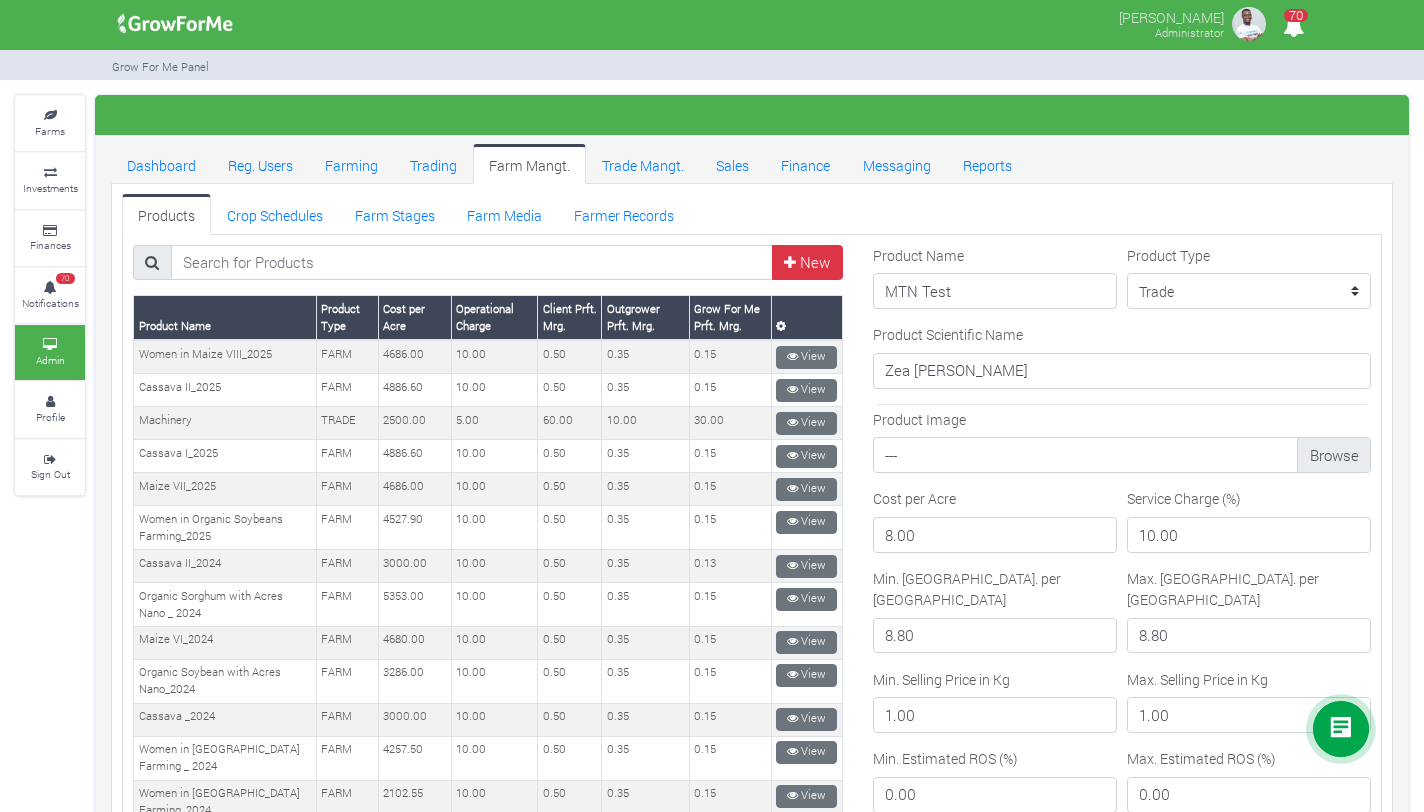 click on "Product Name
MTN Test
Product Type
---------   Trade   Farm
Product Scientific Name
Zea Mays
Product Image
---
Cost per Acre
8.00
Service Charge (%)
10.00
Min. Yield. per Acre
8.80
Max. Yield. per Acre
8.80
Min. Selling Price in Kg
1.00                 1.00
0.00" at bounding box center [1122, 1134] 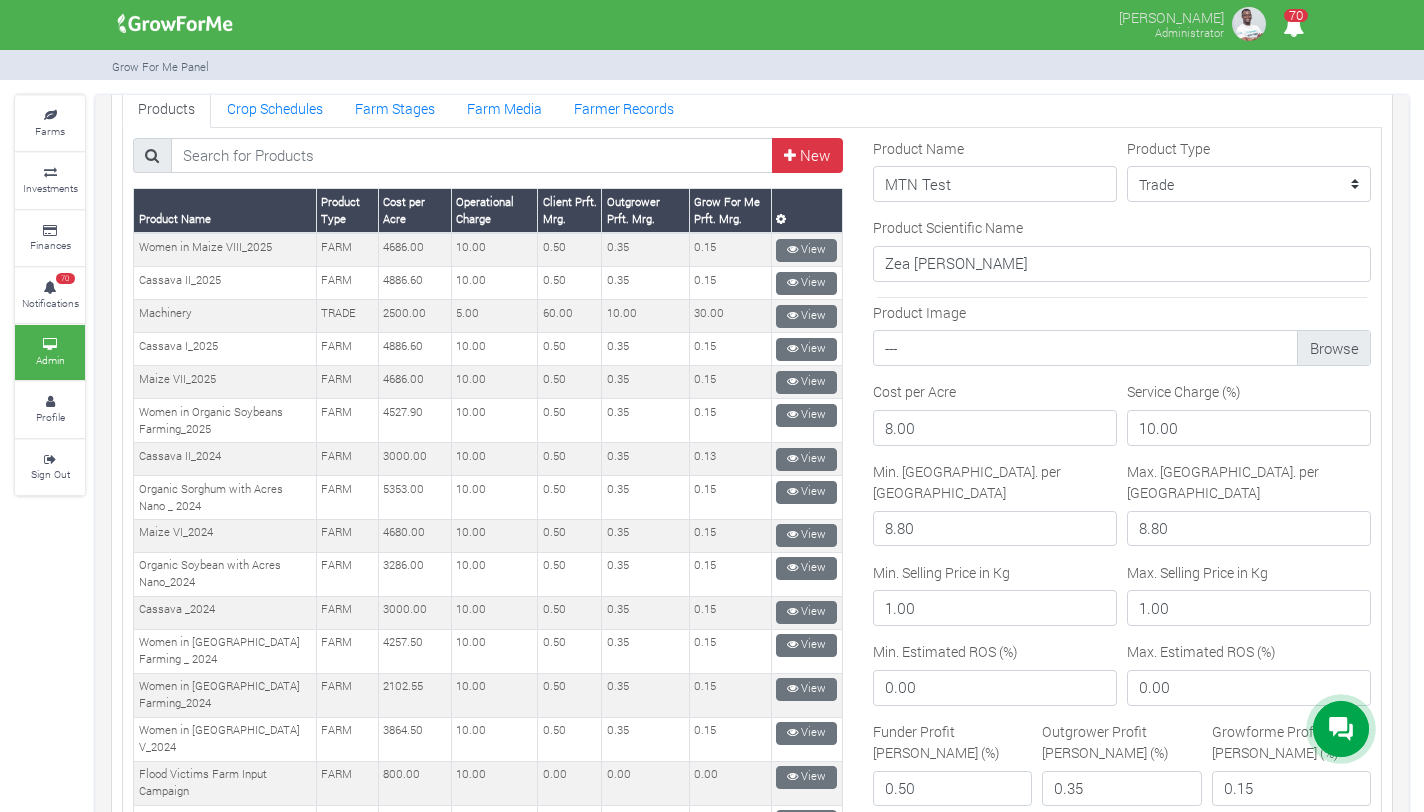 scroll, scrollTop: 55, scrollLeft: 0, axis: vertical 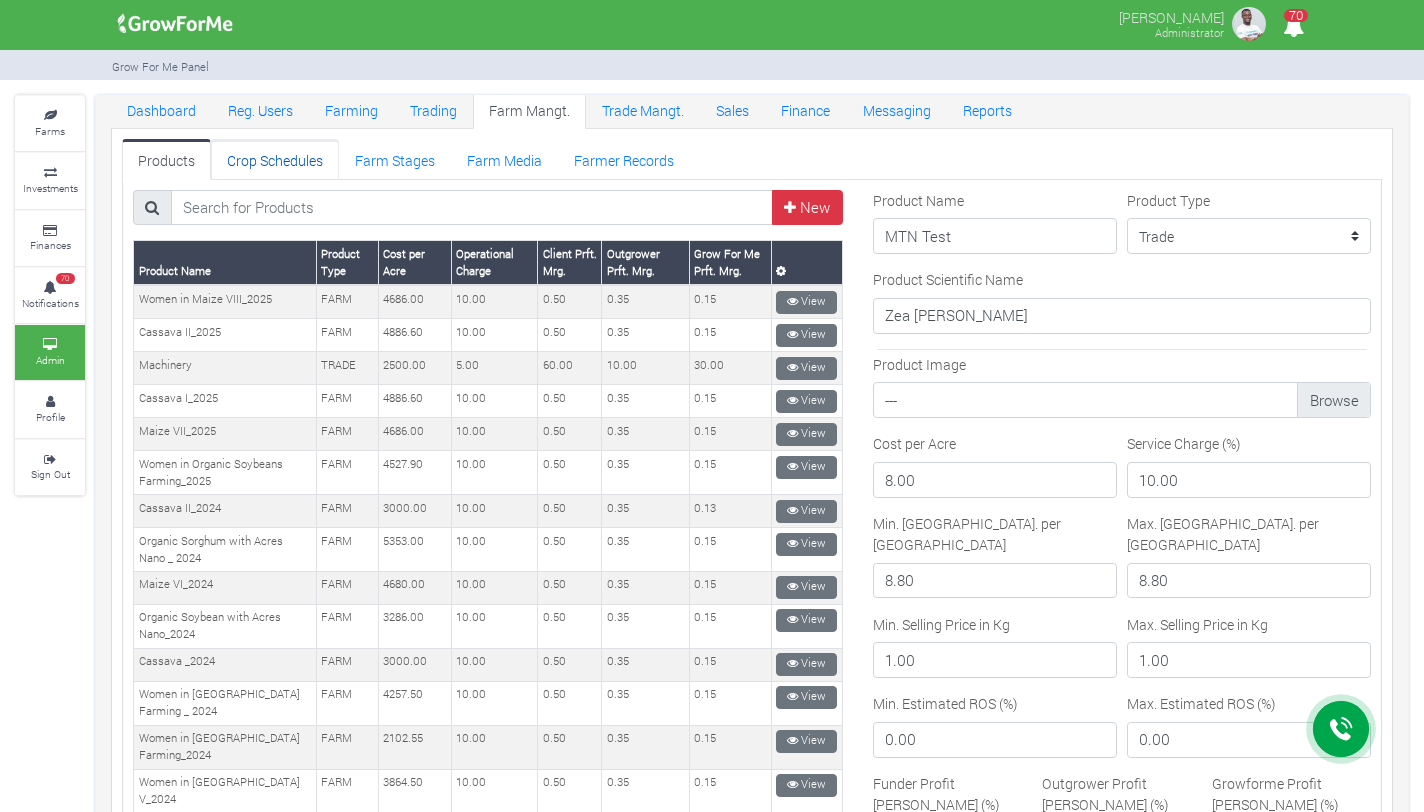 click on "Crop Schedules" at bounding box center (275, 159) 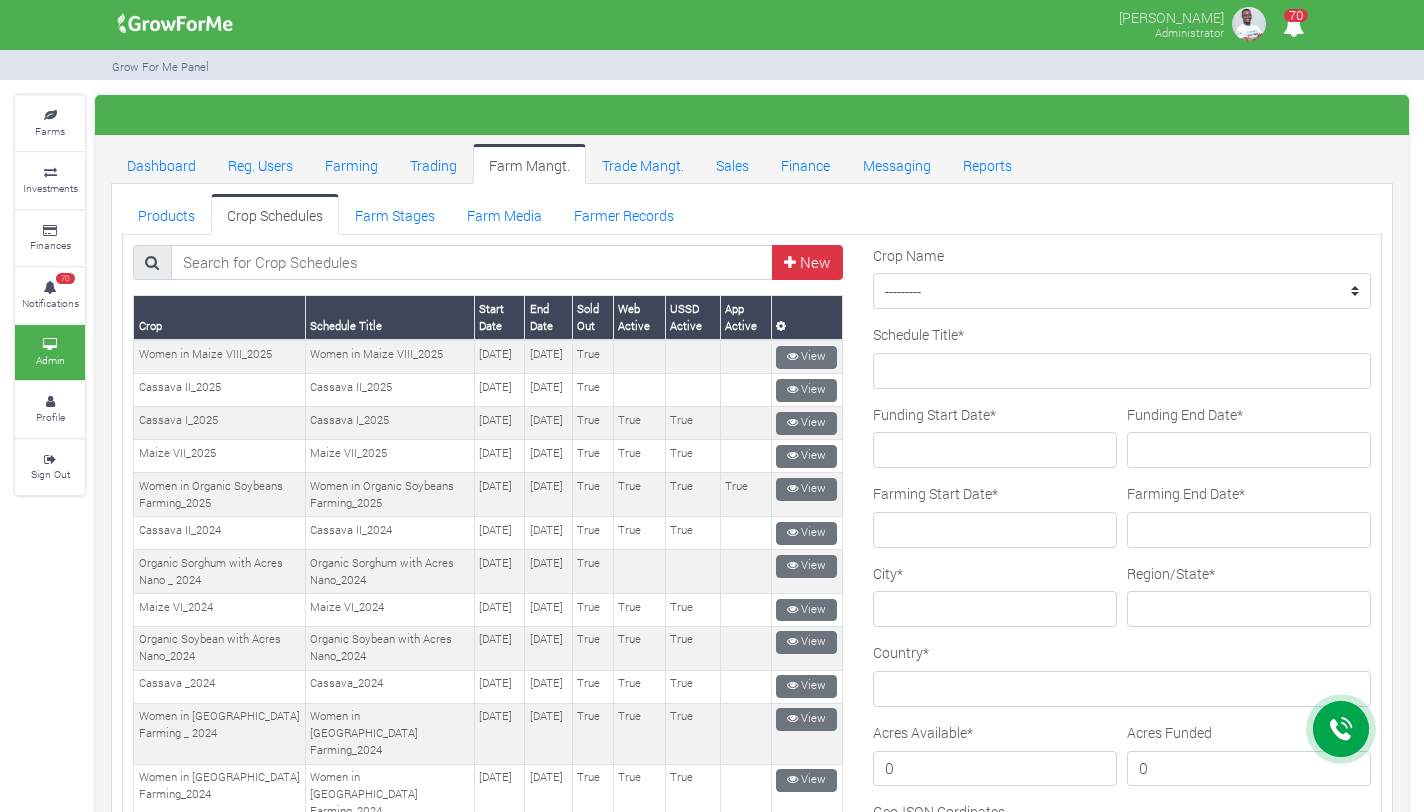 scroll, scrollTop: 0, scrollLeft: 0, axis: both 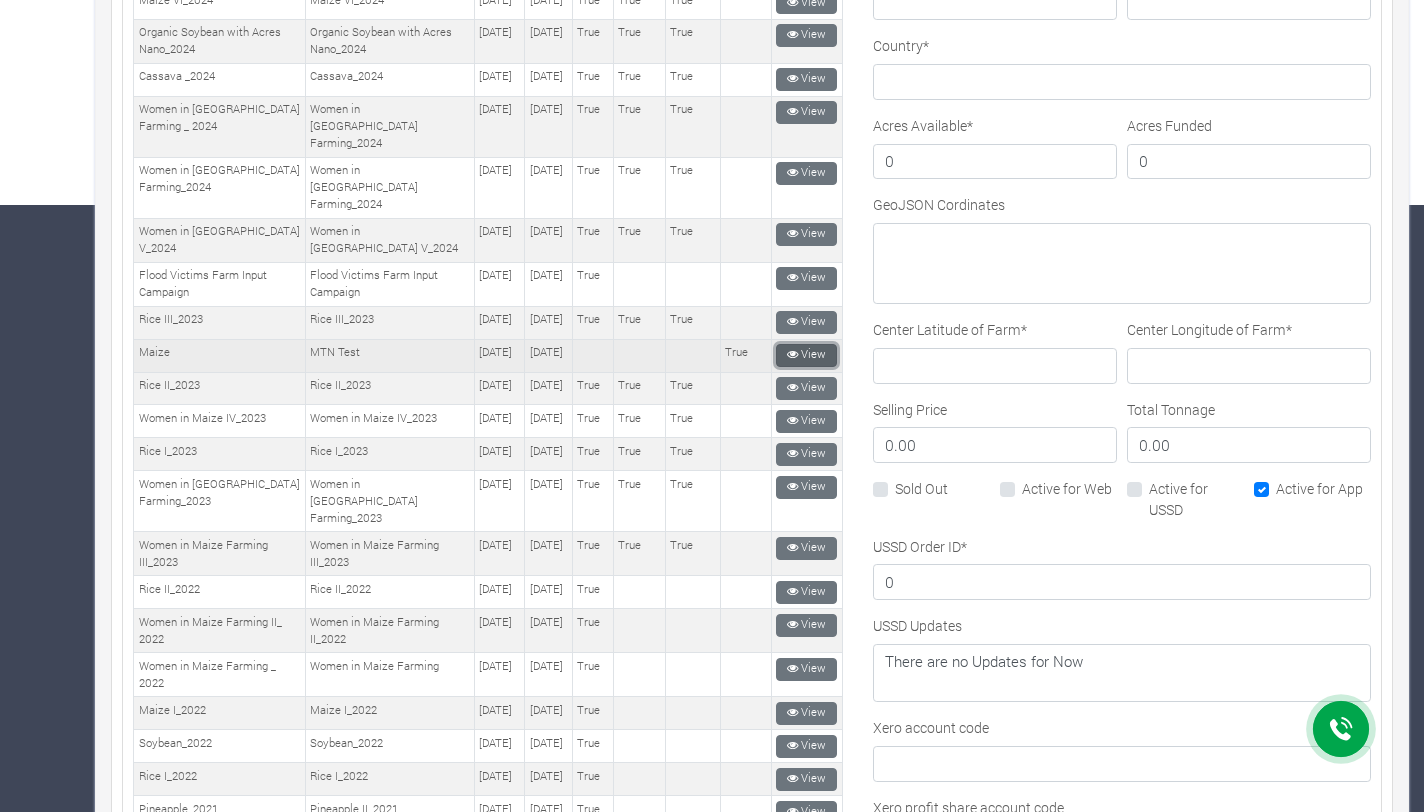 click on "View" at bounding box center [806, 355] 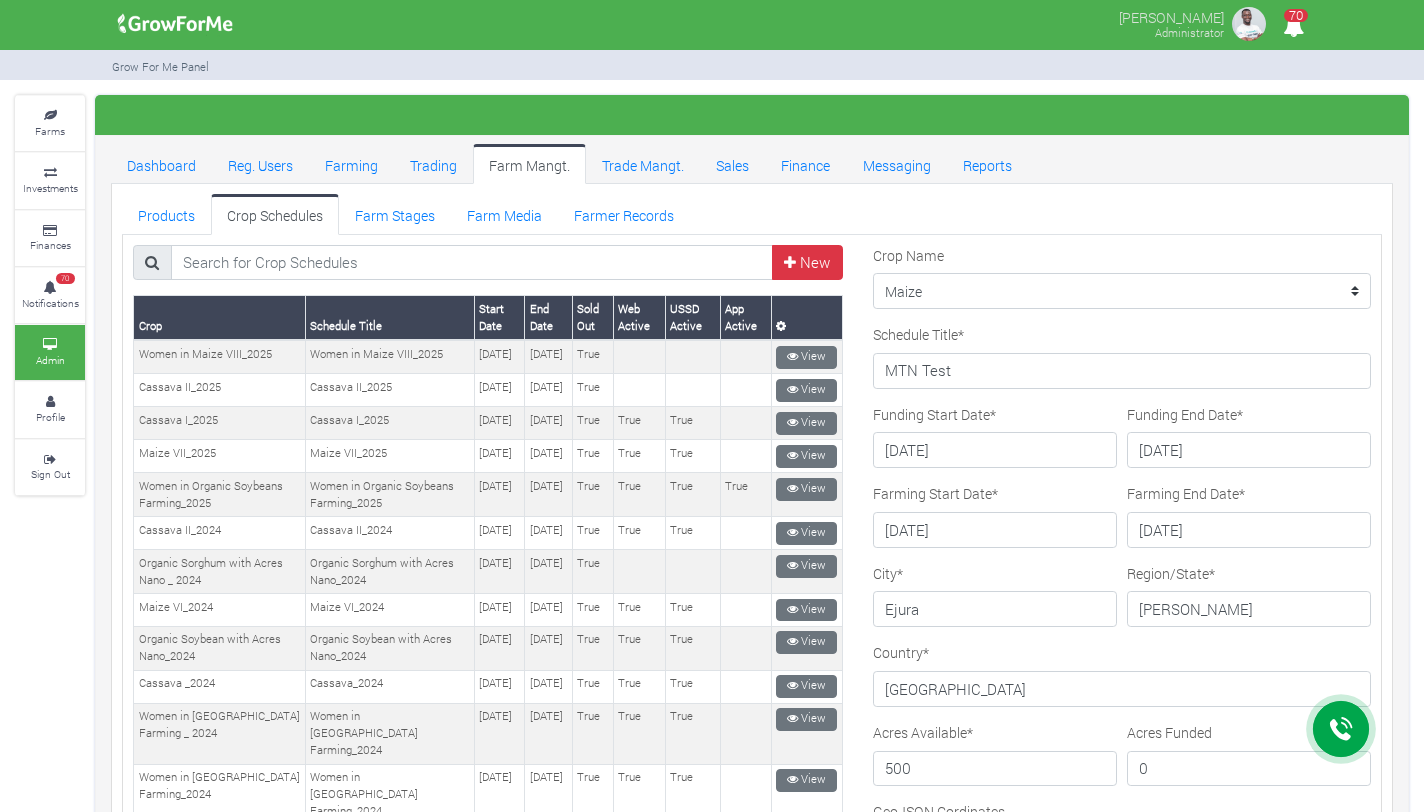 scroll, scrollTop: 0, scrollLeft: 0, axis: both 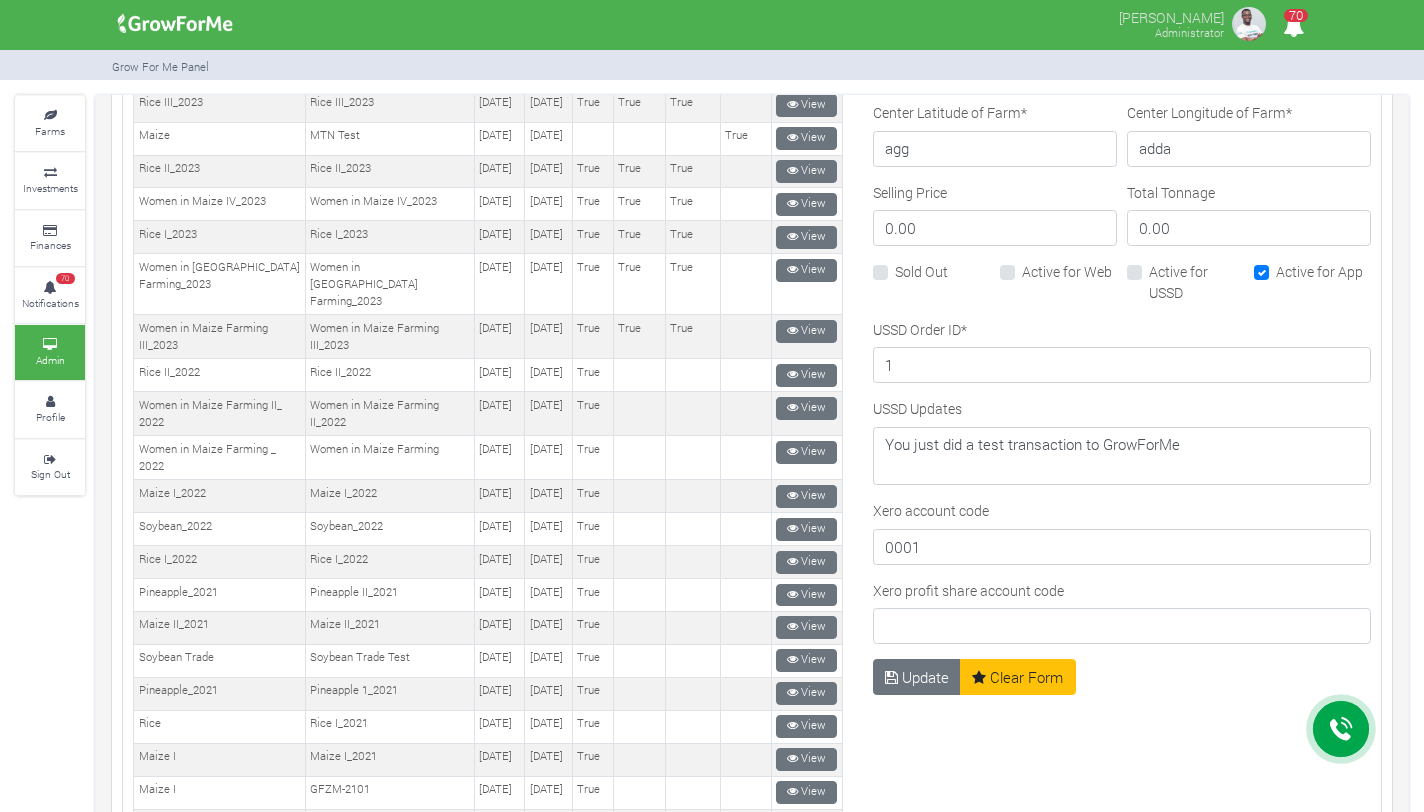 click on "Active for Web" at bounding box center (1067, 271) 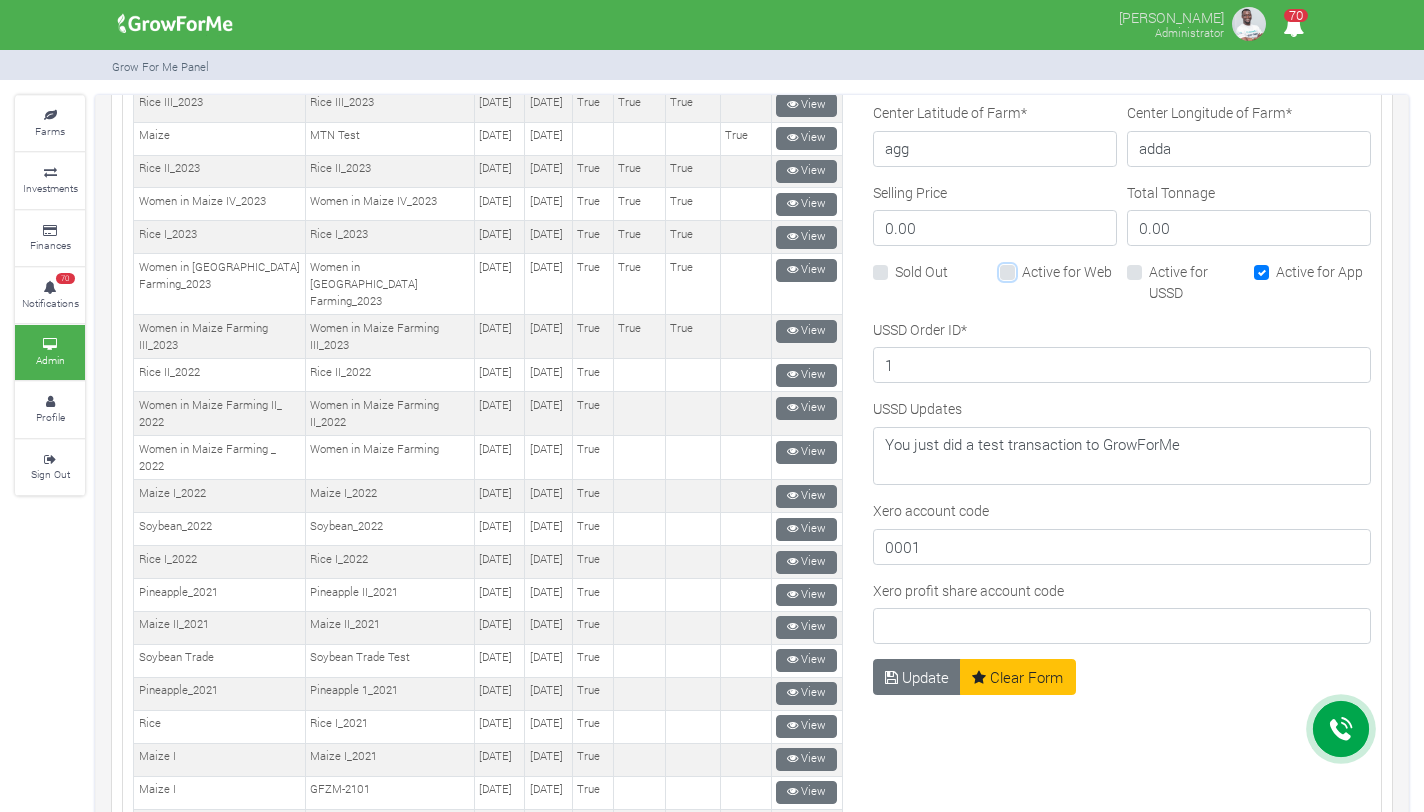 click on "Active for Web" at bounding box center (1028, 267) 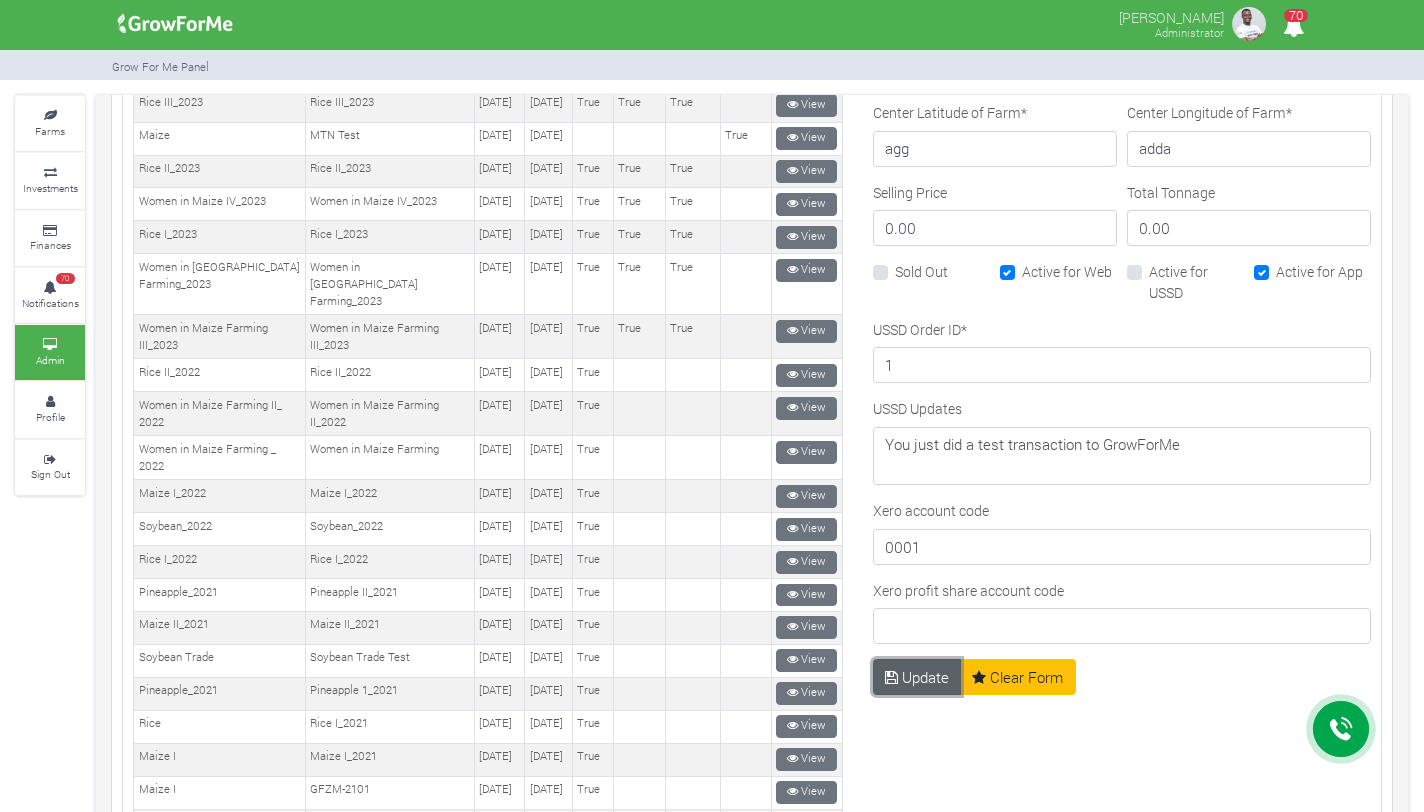 click on "Update" at bounding box center [917, 677] 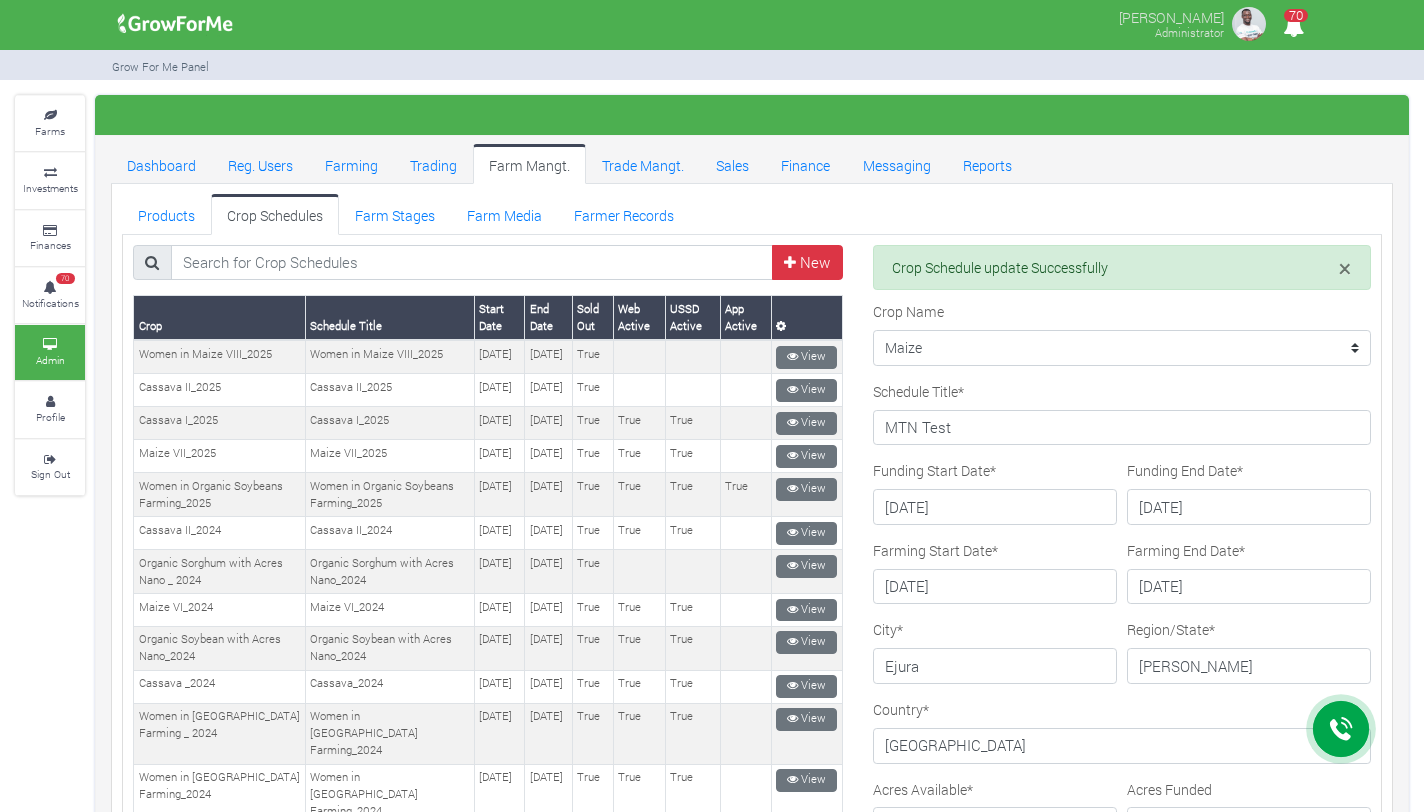scroll, scrollTop: 0, scrollLeft: 0, axis: both 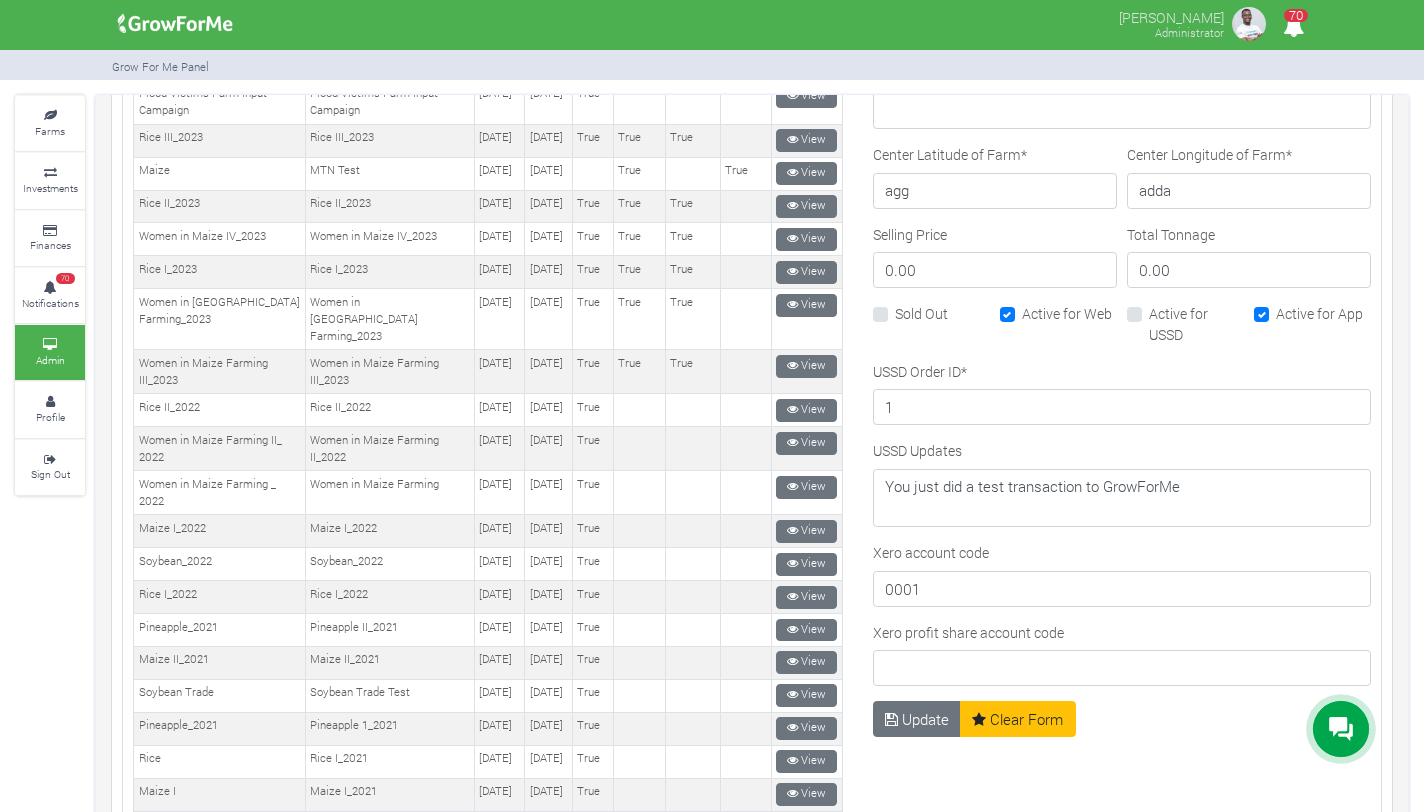 click on "Active for Web" at bounding box center (1058, 314) 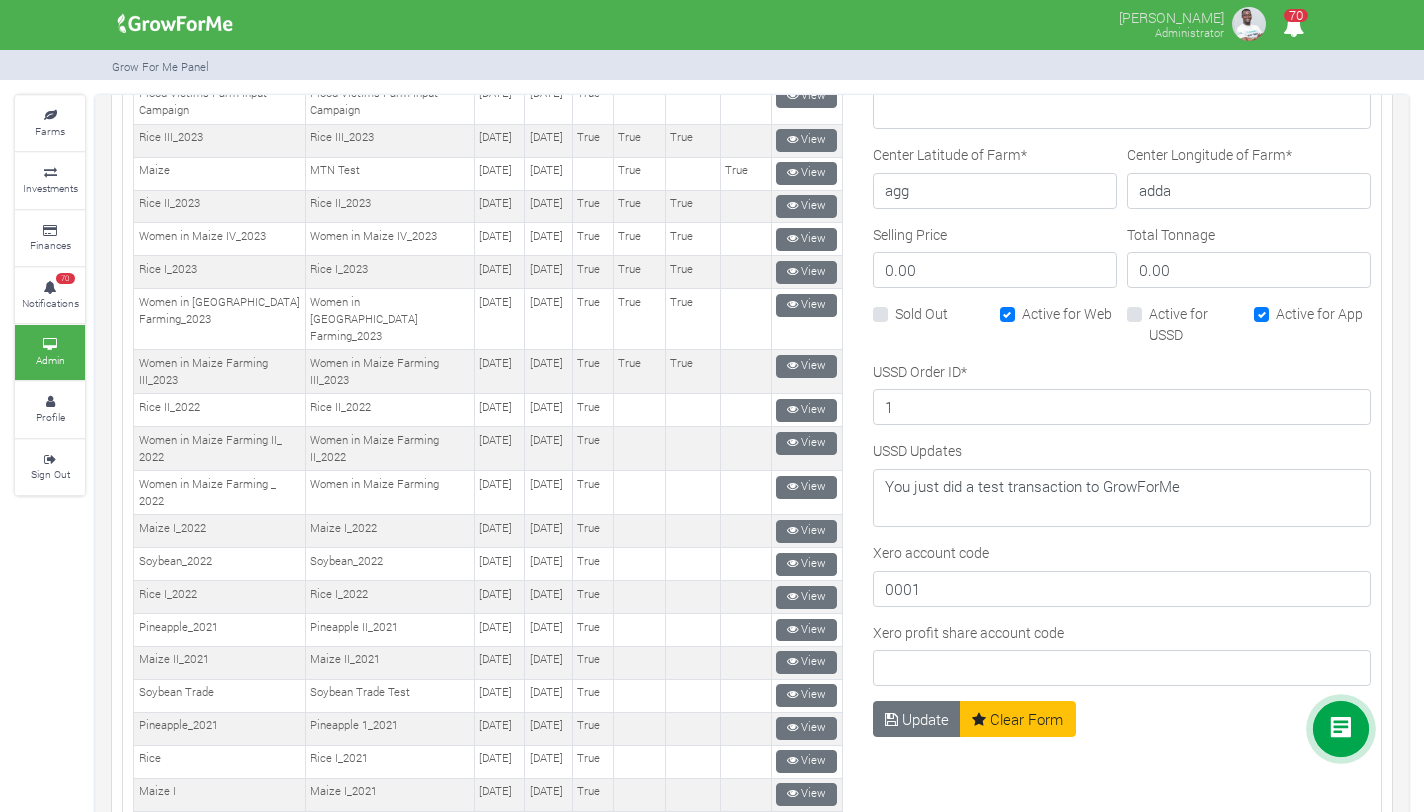 click on "Active for Web" at bounding box center (1067, 313) 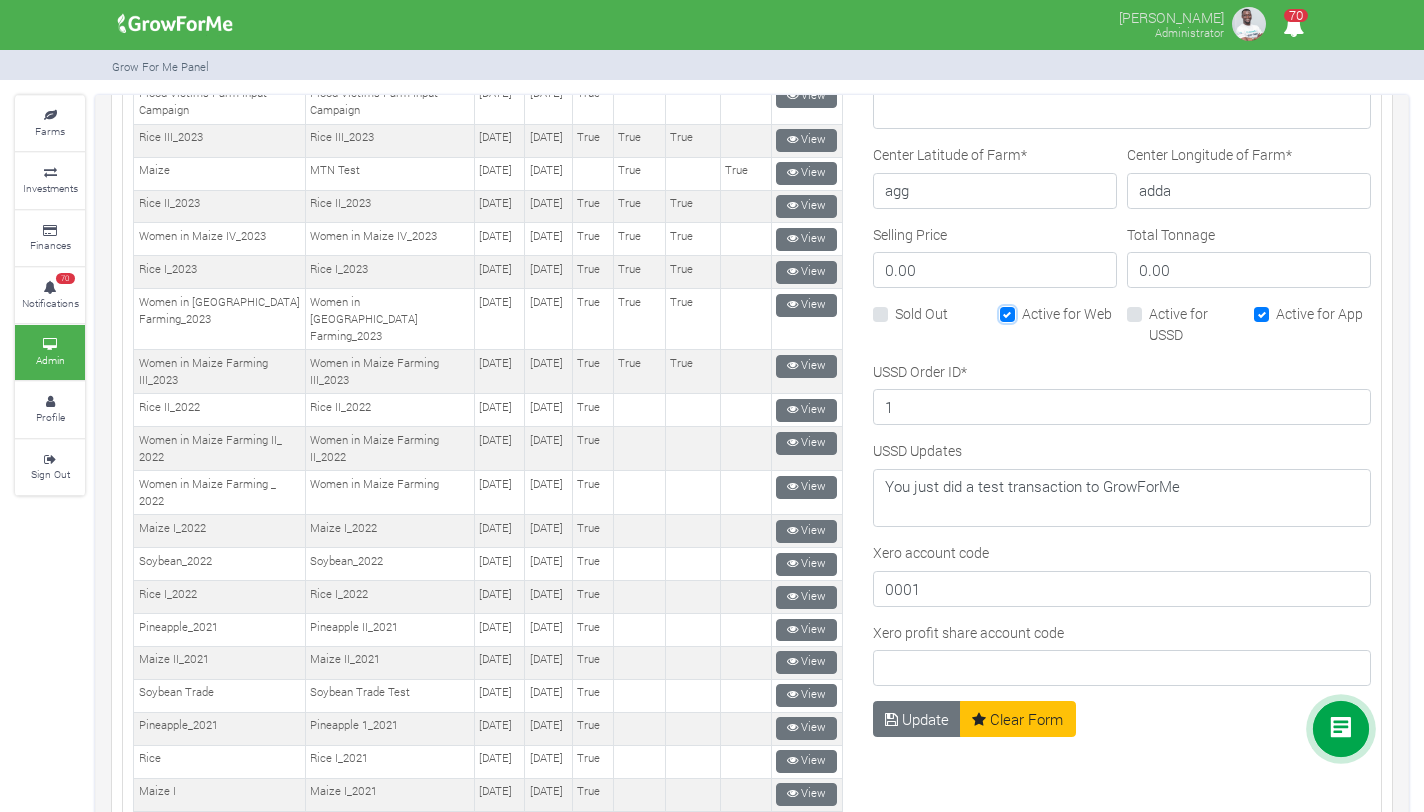 click on "Active for Web" at bounding box center [1028, 309] 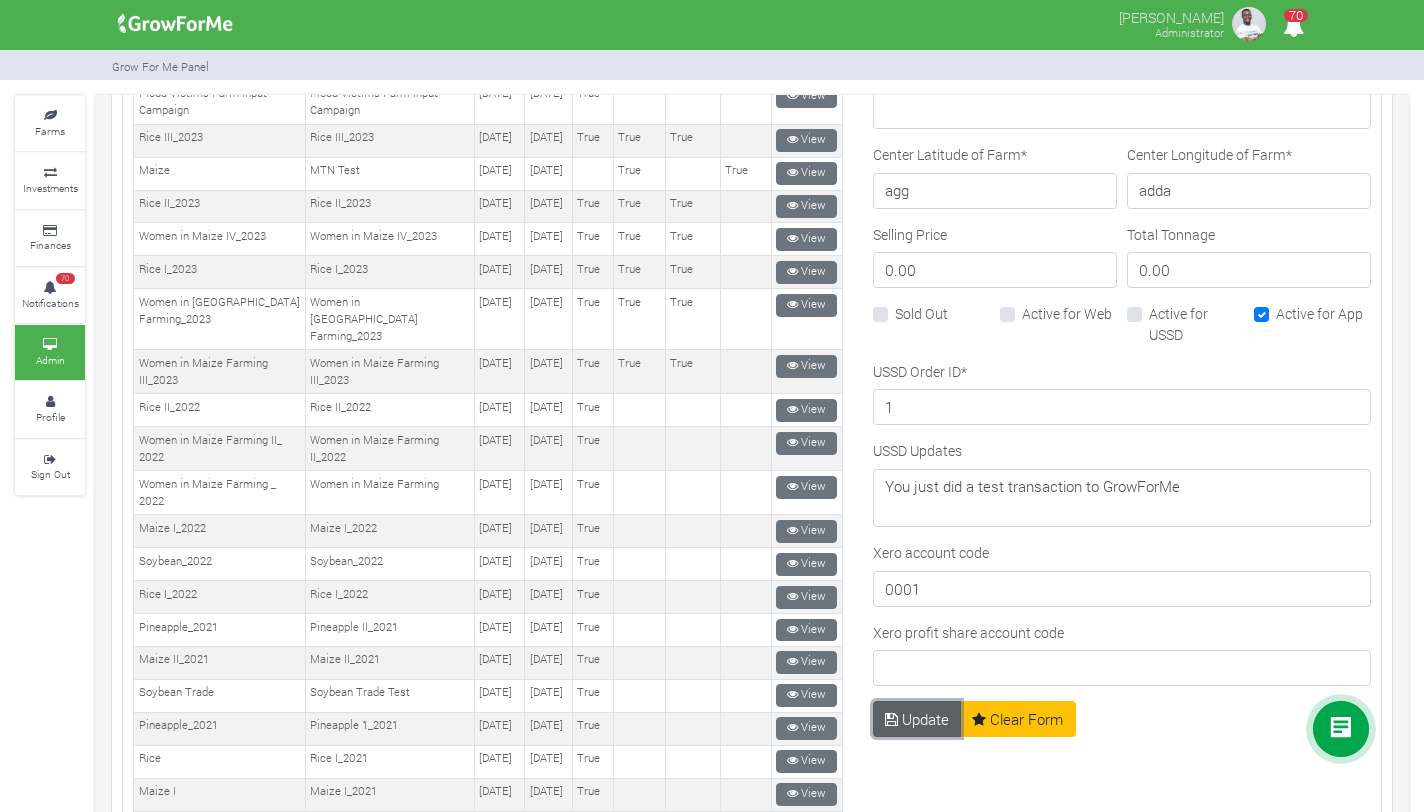 click on "Update" at bounding box center (917, 719) 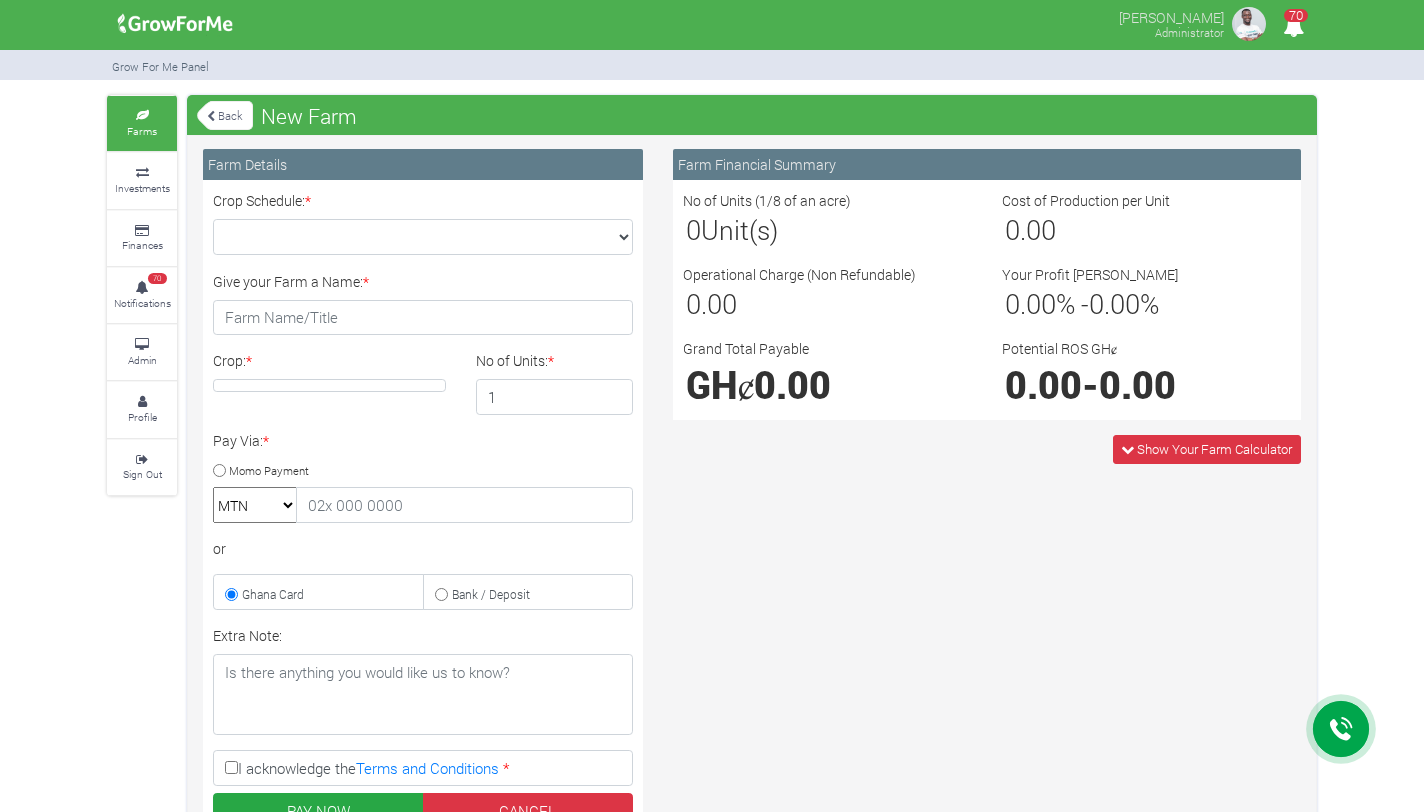 scroll, scrollTop: 0, scrollLeft: 0, axis: both 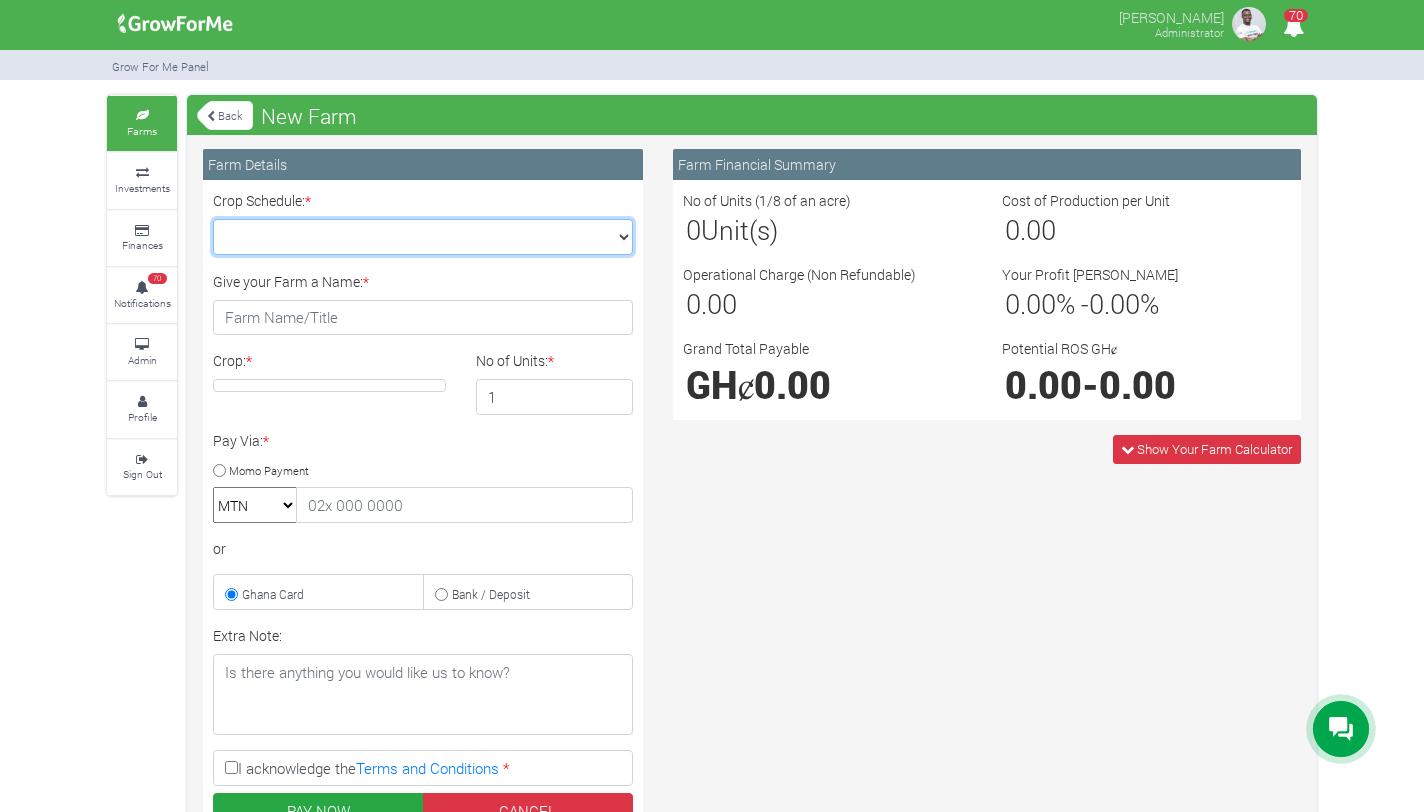 click on "MTN Test (Maize :: 13th Oct 2024 - 15th Oct 2025)" at bounding box center [423, 237] 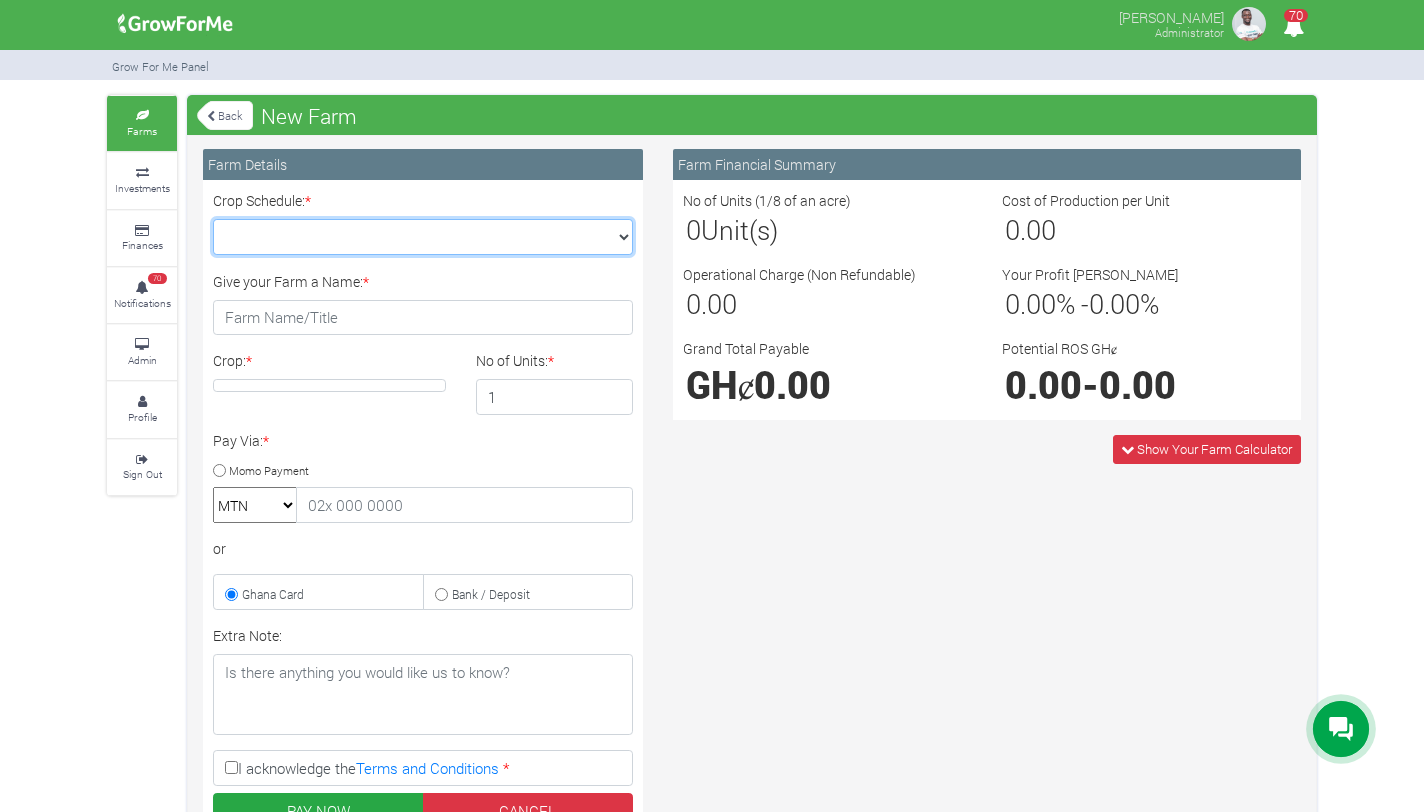 select on "31" 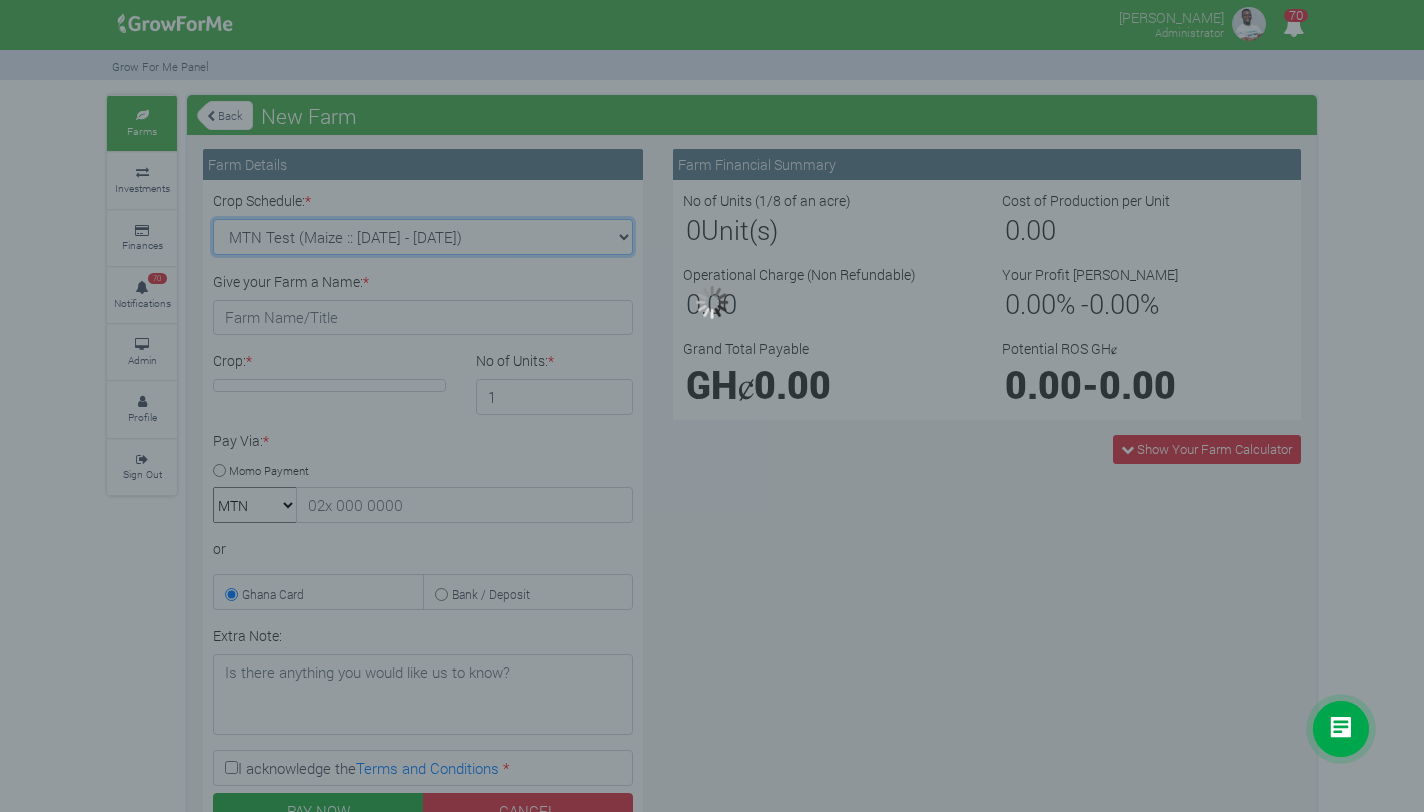 type on "1" 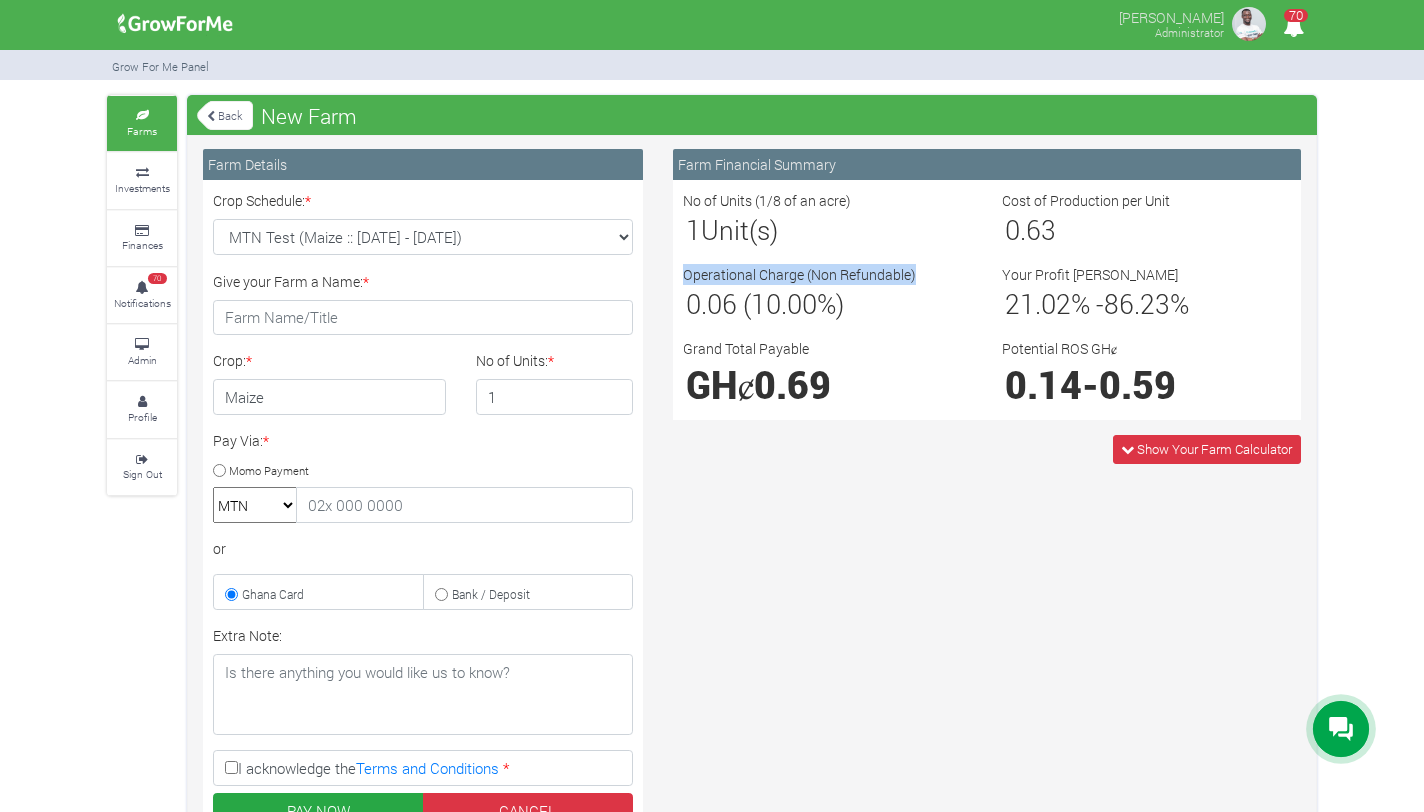 drag, startPoint x: 921, startPoint y: 271, endPoint x: 679, endPoint y: 272, distance: 242.00206 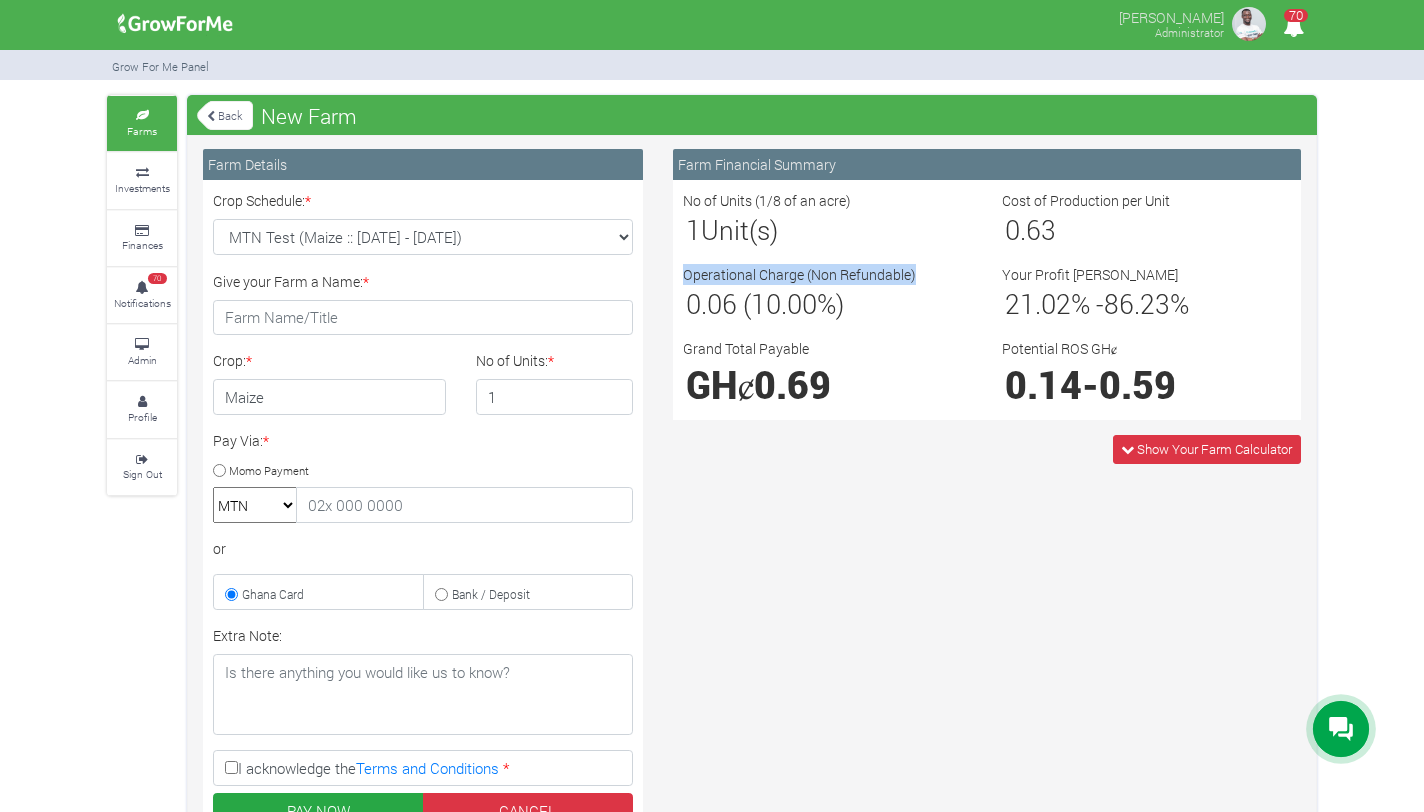click on "Operational Charge (Non Refundable)
0.06 (10.00%)" at bounding box center [827, 293] 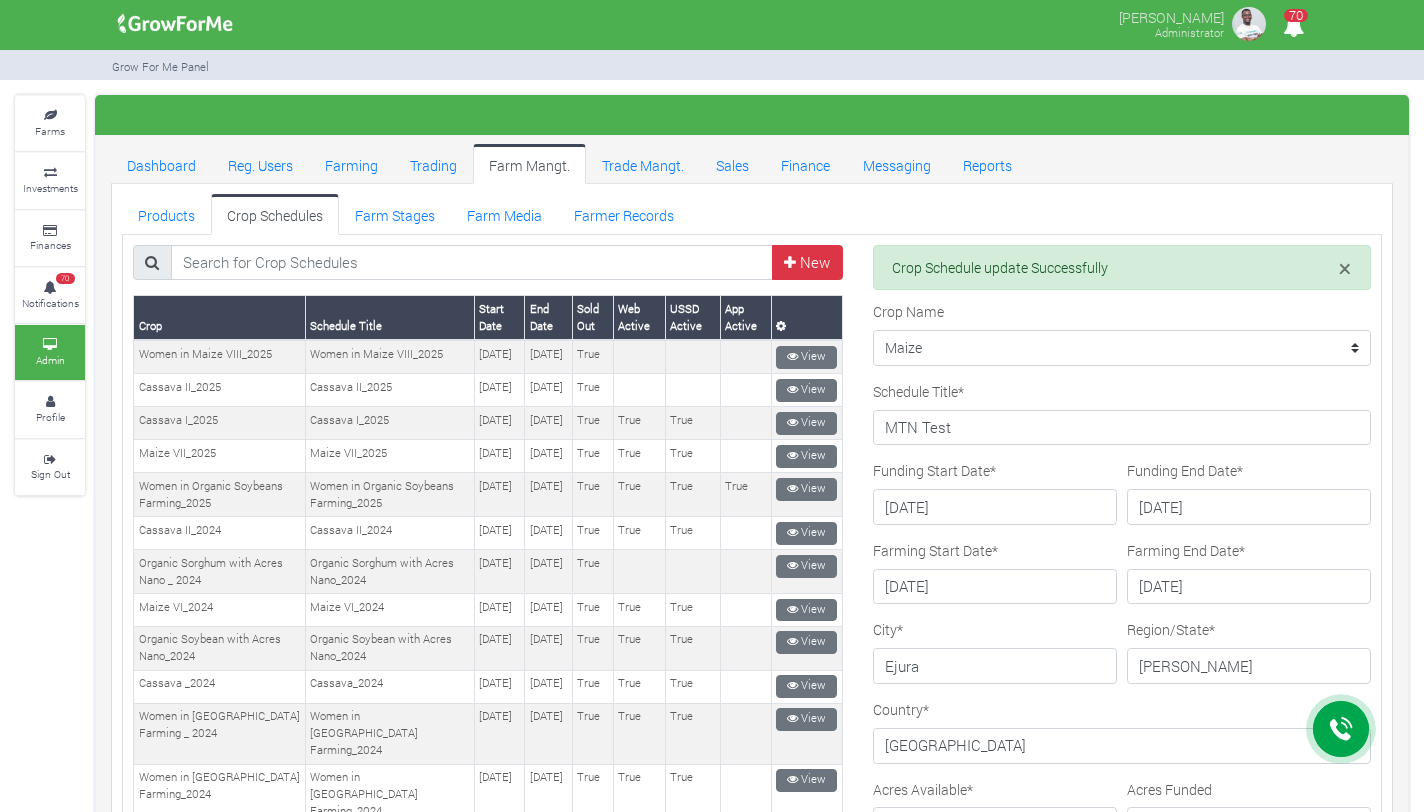 scroll, scrollTop: 0, scrollLeft: 0, axis: both 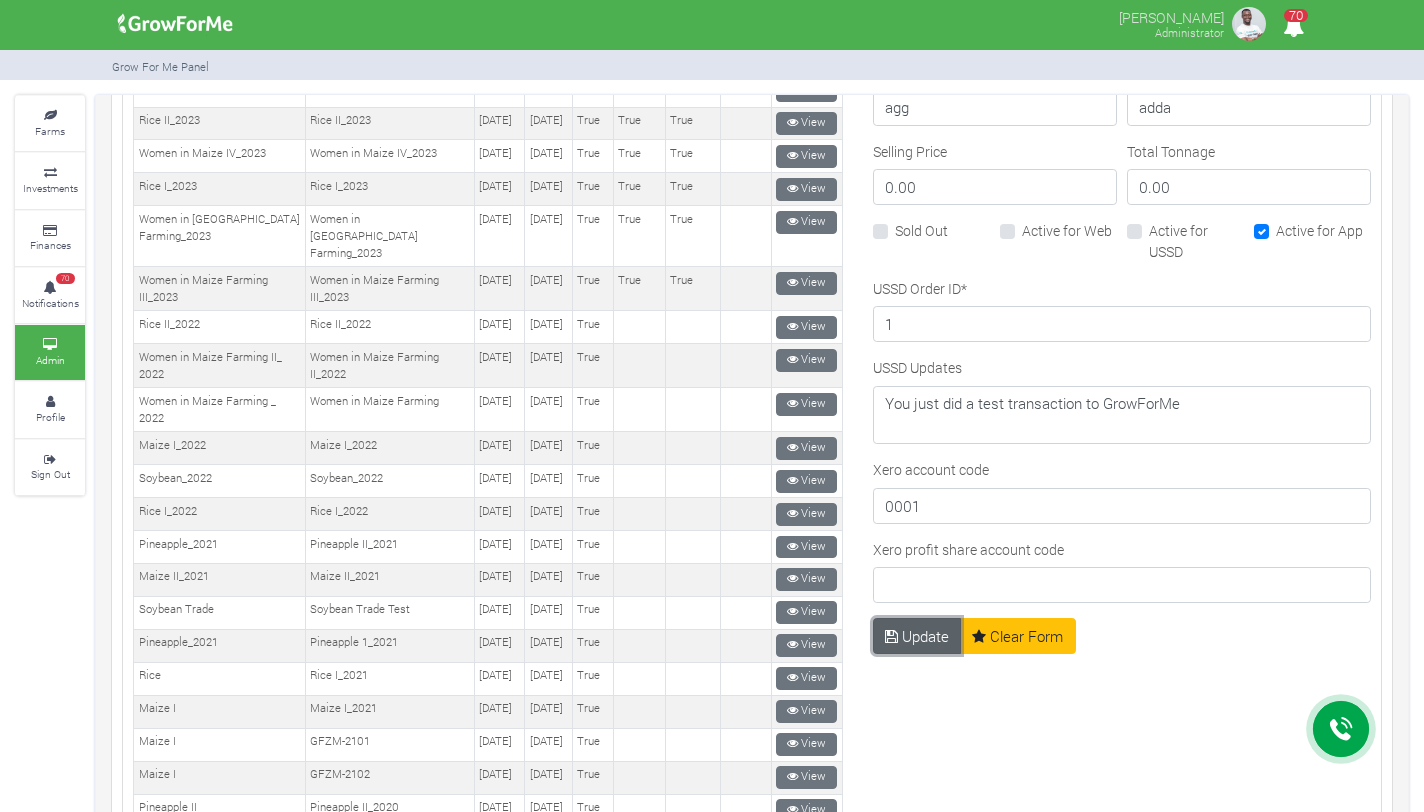 click on "Update" at bounding box center (917, 636) 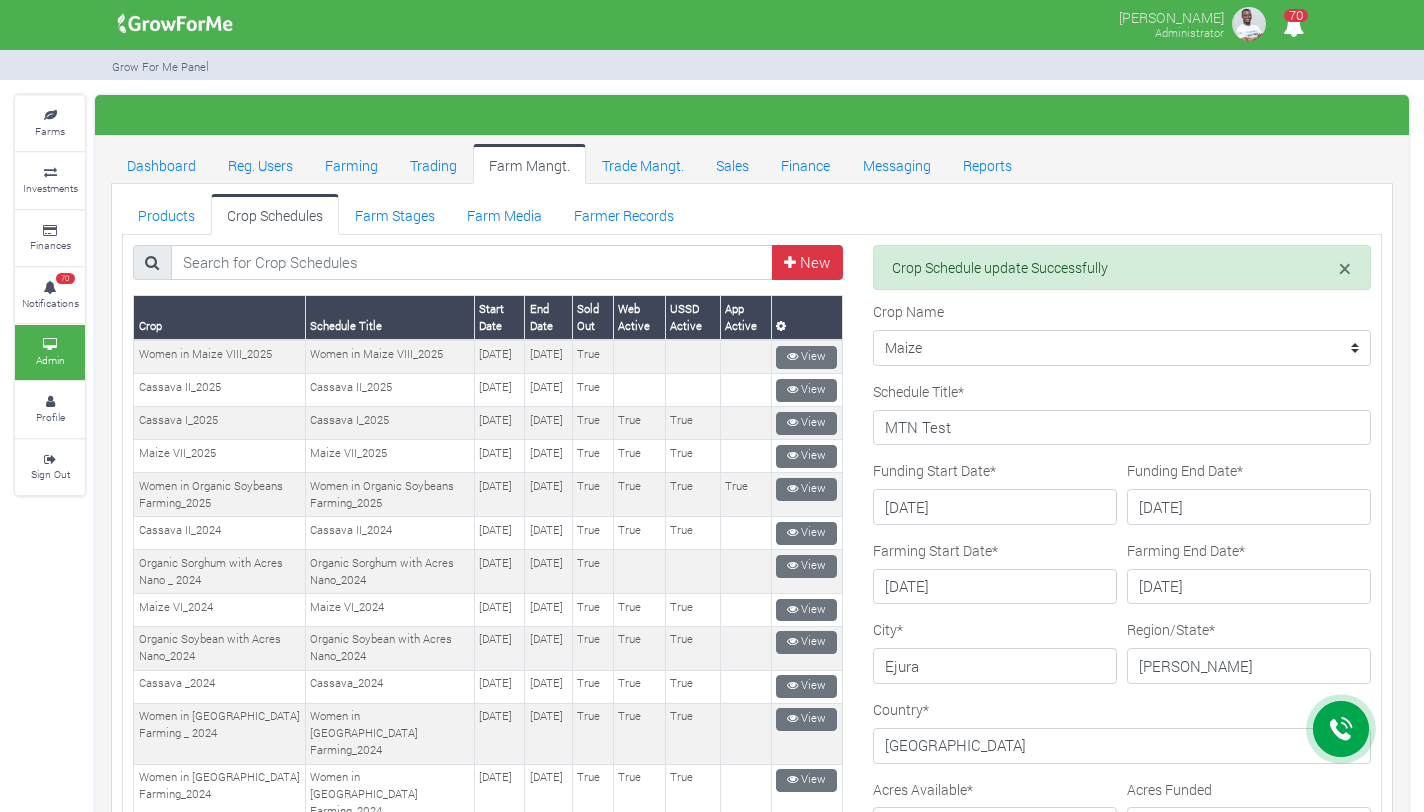 scroll, scrollTop: 0, scrollLeft: 0, axis: both 